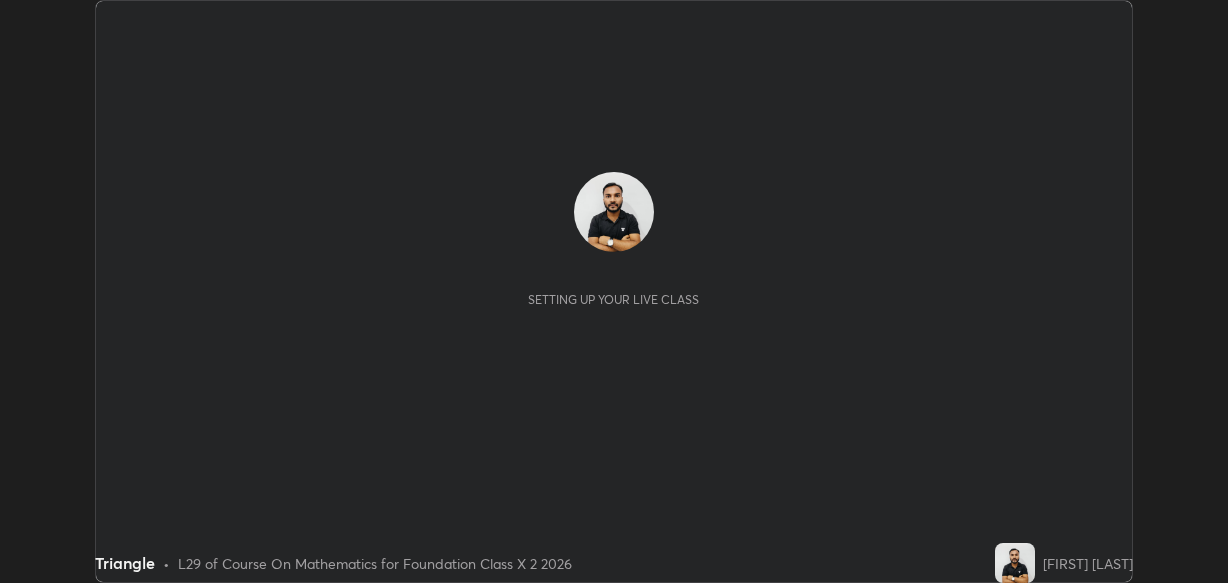 scroll, scrollTop: 0, scrollLeft: 0, axis: both 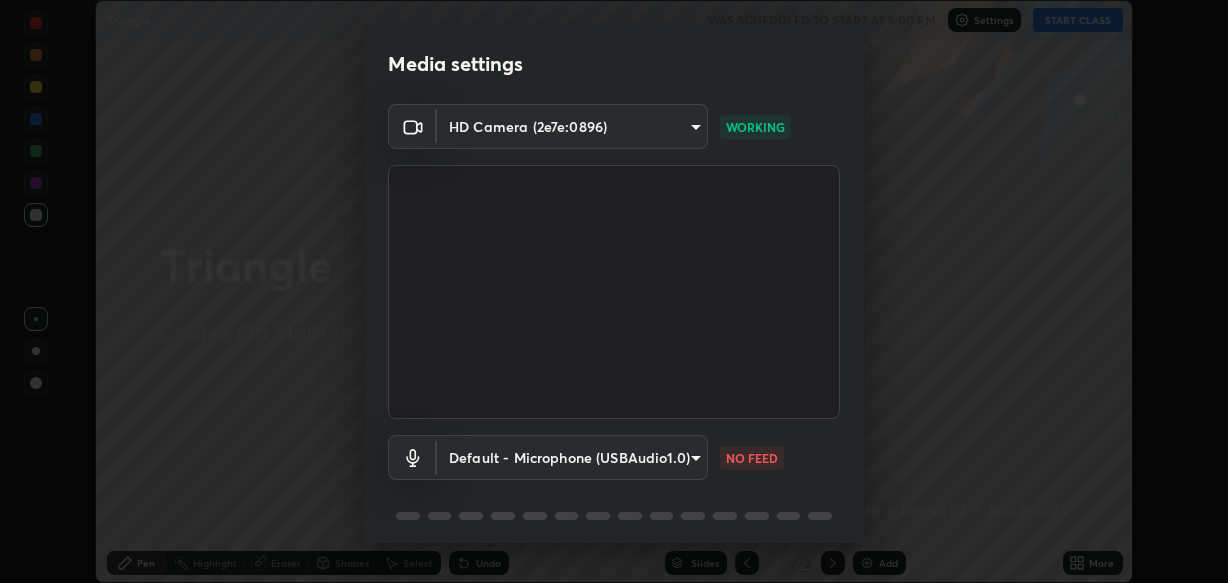 click on "Erase all Triangle WAS SCHEDULED TO START AT [TIME] Settings START CLASS Setting up your live class Triangle • L29 of Course On Mathematics for Foundation Class X 2 2026 [FIRST] [LAST] Pen Highlight Eraser Shapes Select Undo Slides 2 / 2 Add More Enable hand raising Enable raise hand to speak to learners. Once enabled, chat will be turned off temporarily. Enable x No doubts shared Encourage your learners to ask a doubt for better clarity Report an issue Reason for reporting Buffering Chat not working Audio - Video sync issue Educator video quality low Attach an image Report [HASH]" at bounding box center (614, 291) 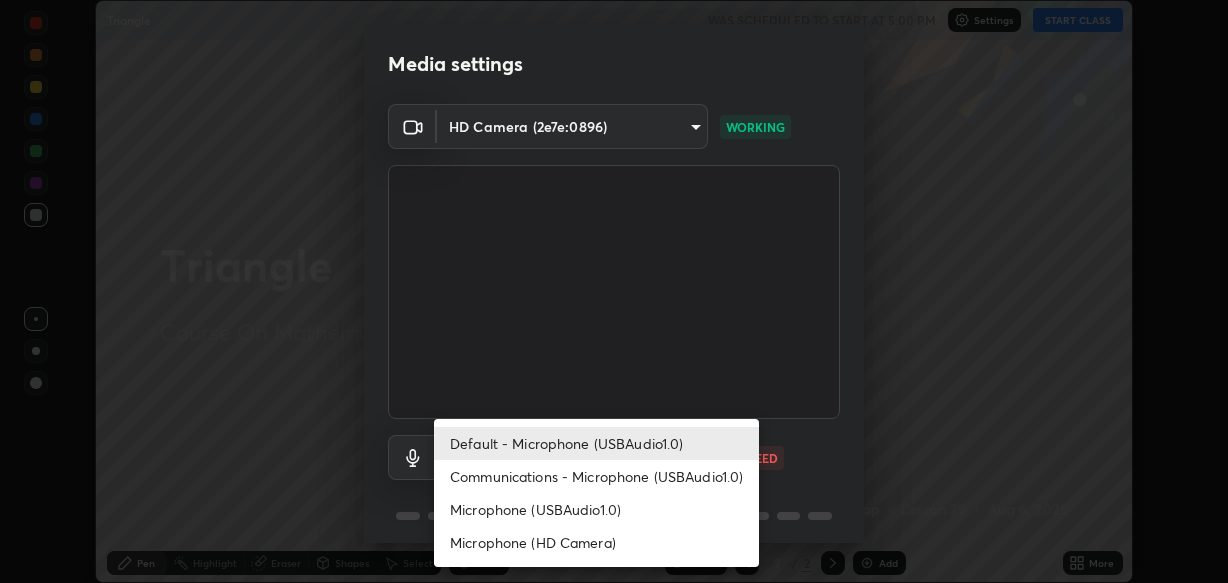 click on "Microphone (USBAudio1.0)" at bounding box center (596, 509) 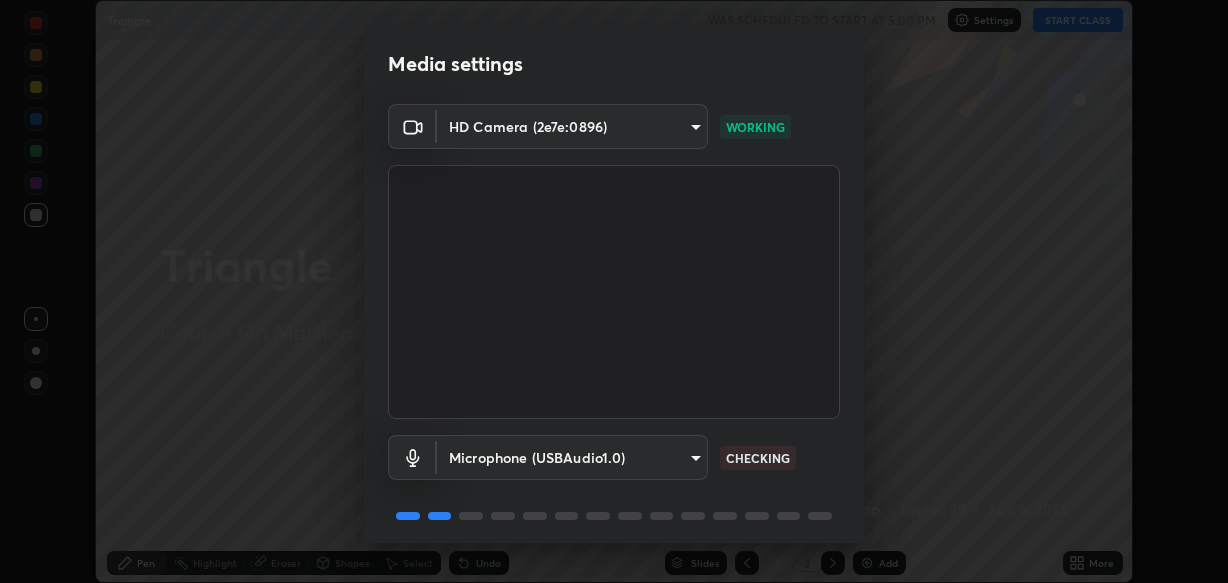 scroll, scrollTop: 72, scrollLeft: 0, axis: vertical 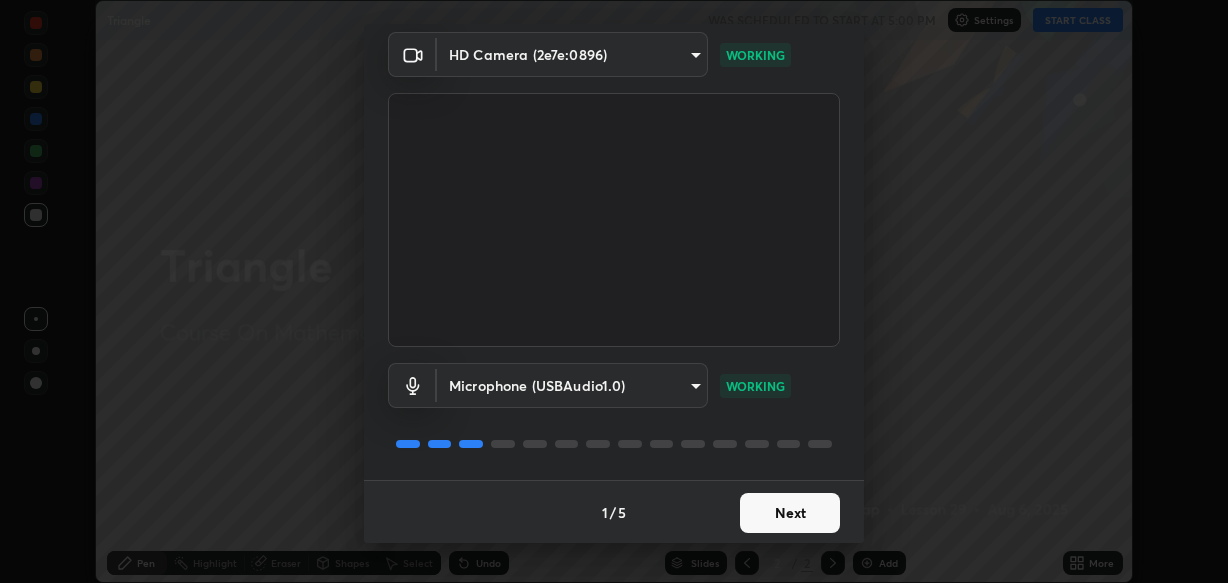 click on "Next" at bounding box center (790, 513) 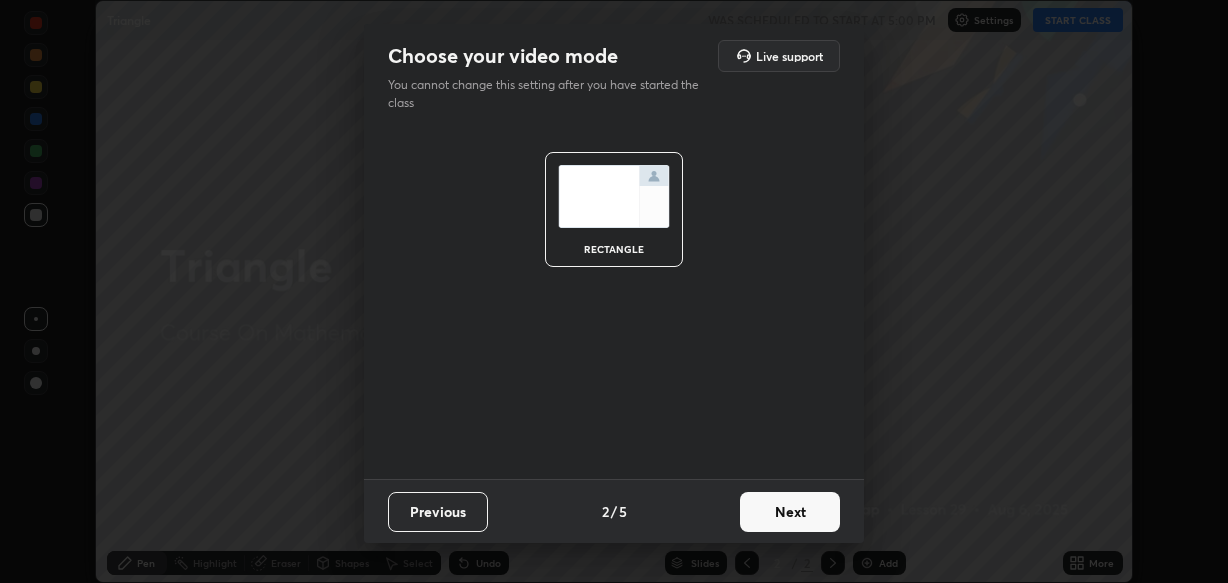 click on "Next" at bounding box center (790, 512) 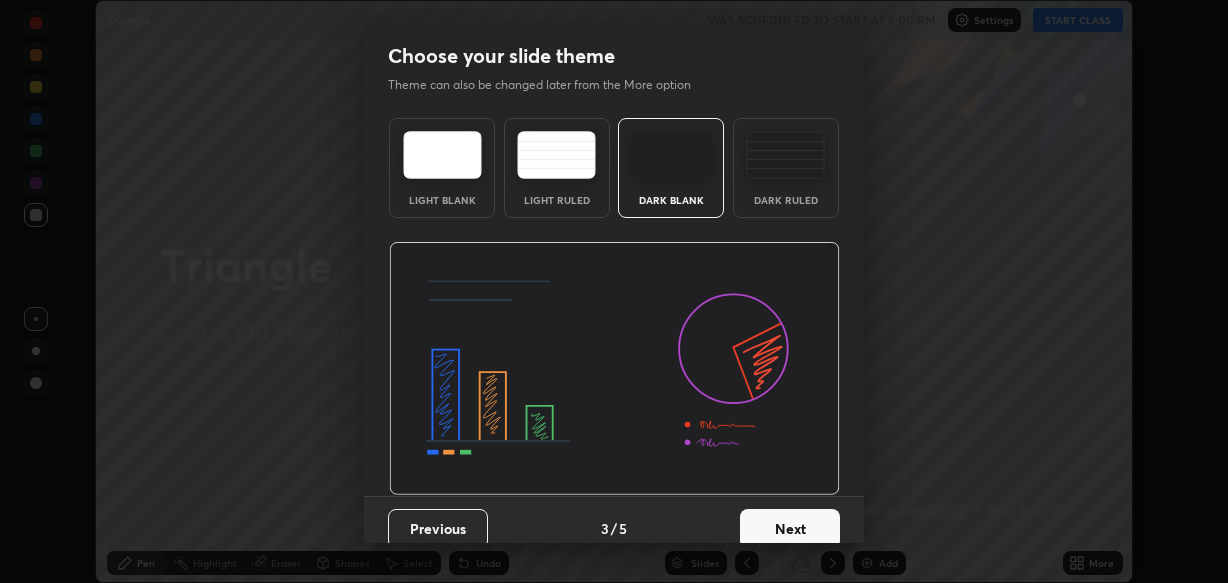 scroll, scrollTop: 16, scrollLeft: 0, axis: vertical 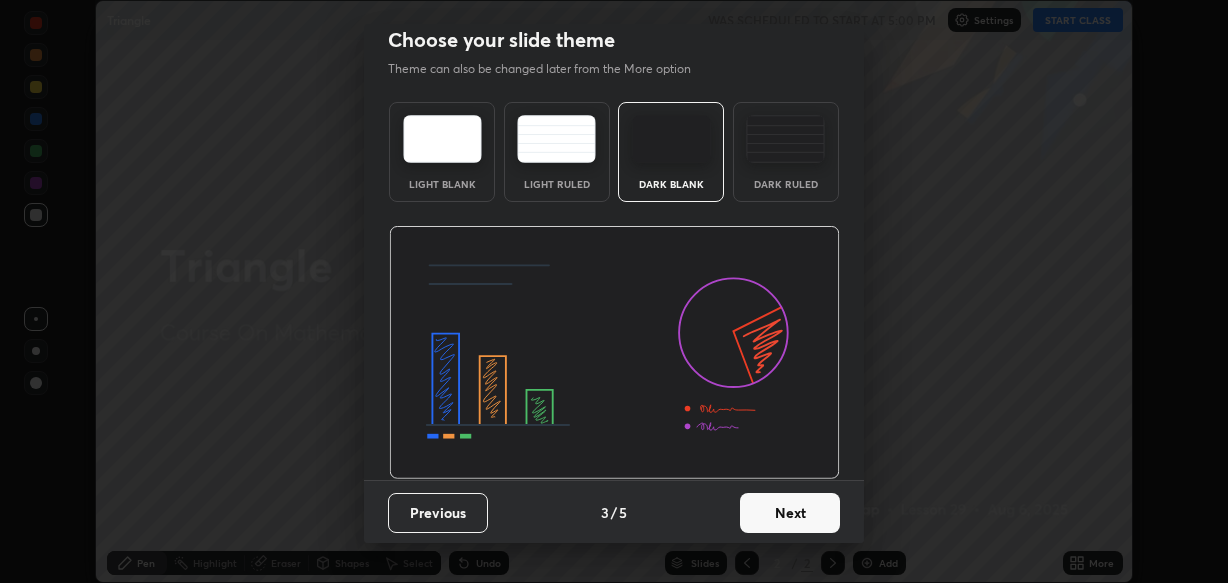 click on "Dark Ruled" at bounding box center [786, 152] 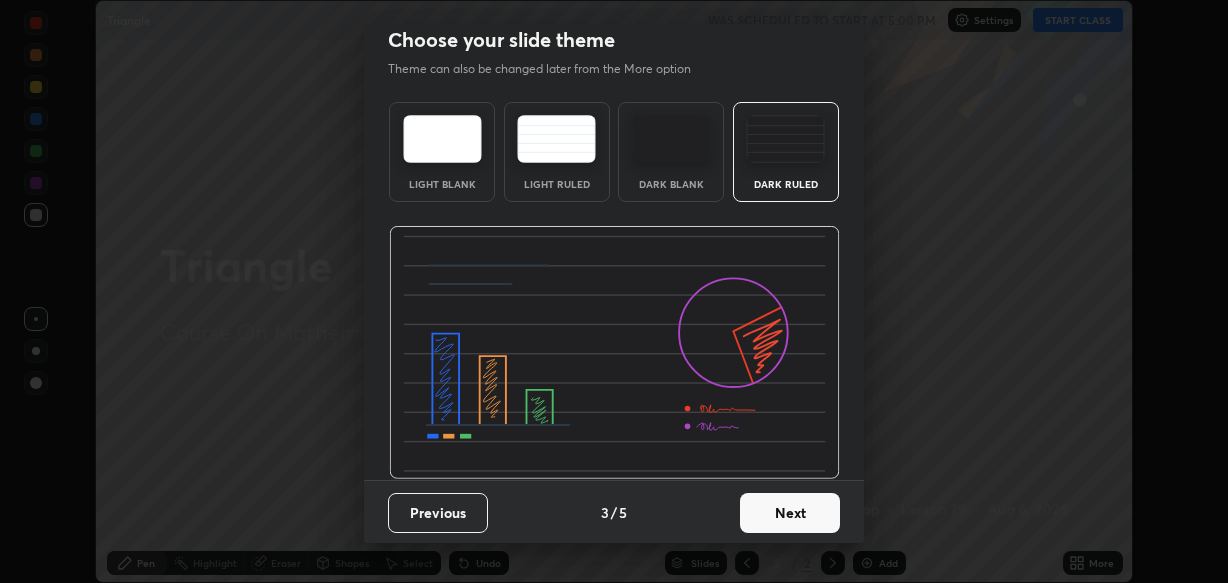 click on "Next" at bounding box center [790, 513] 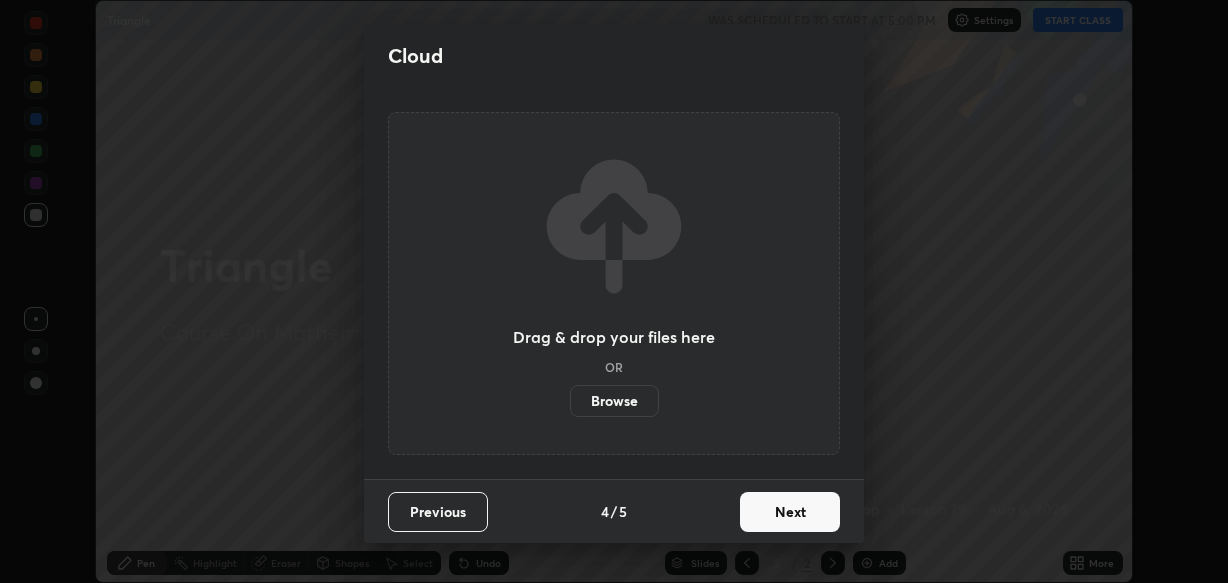scroll, scrollTop: 0, scrollLeft: 0, axis: both 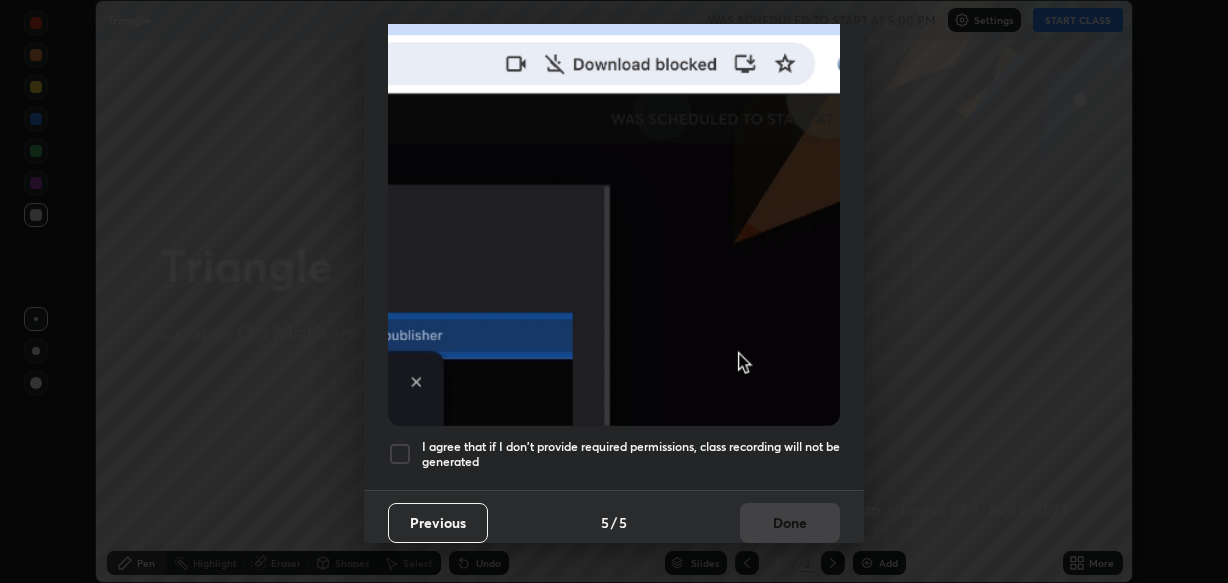 click at bounding box center (400, 454) 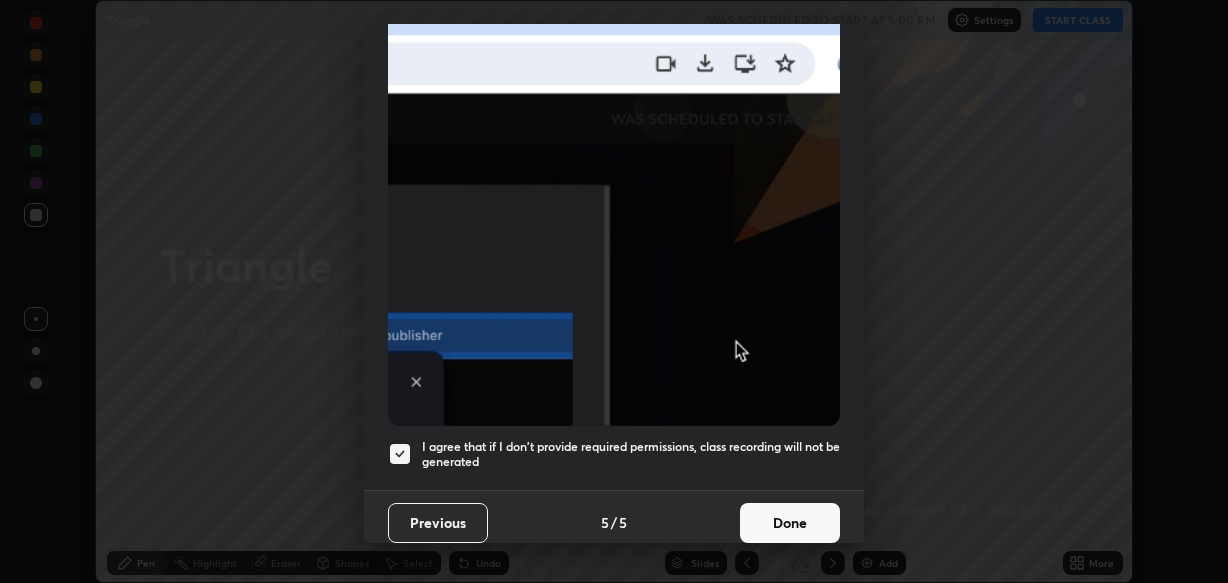 click on "Done" at bounding box center (790, 523) 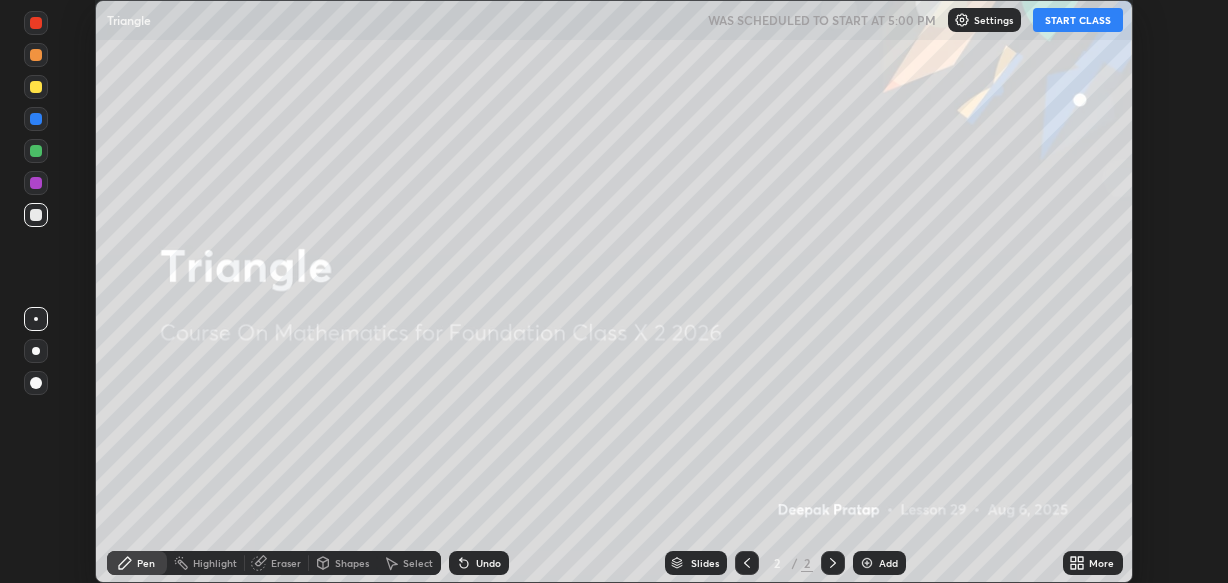 click on "START CLASS" at bounding box center [1078, 20] 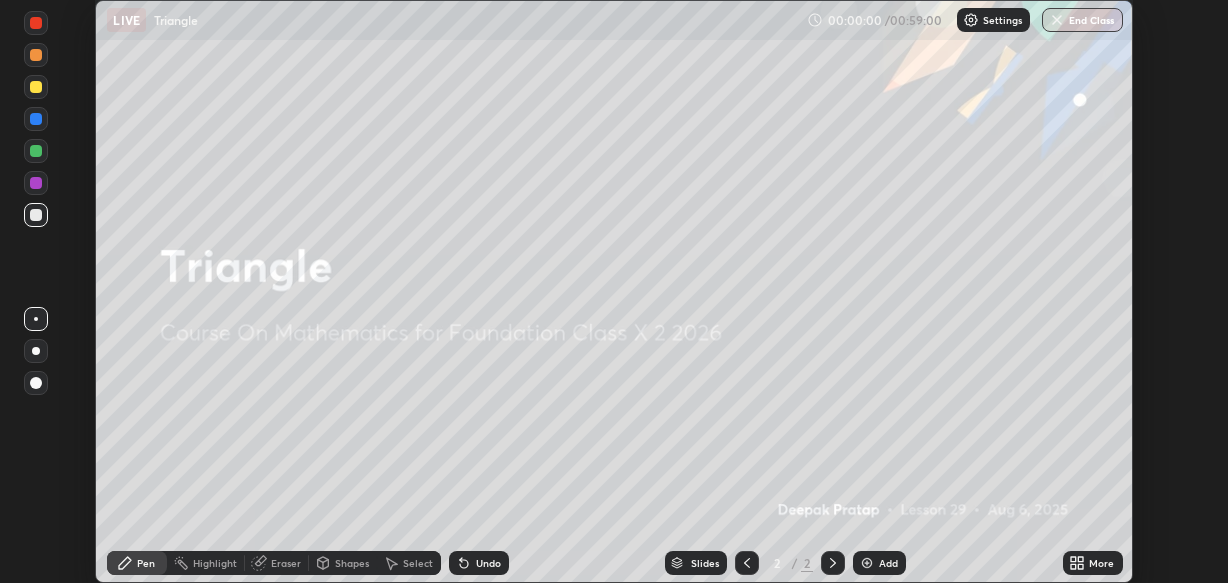 click 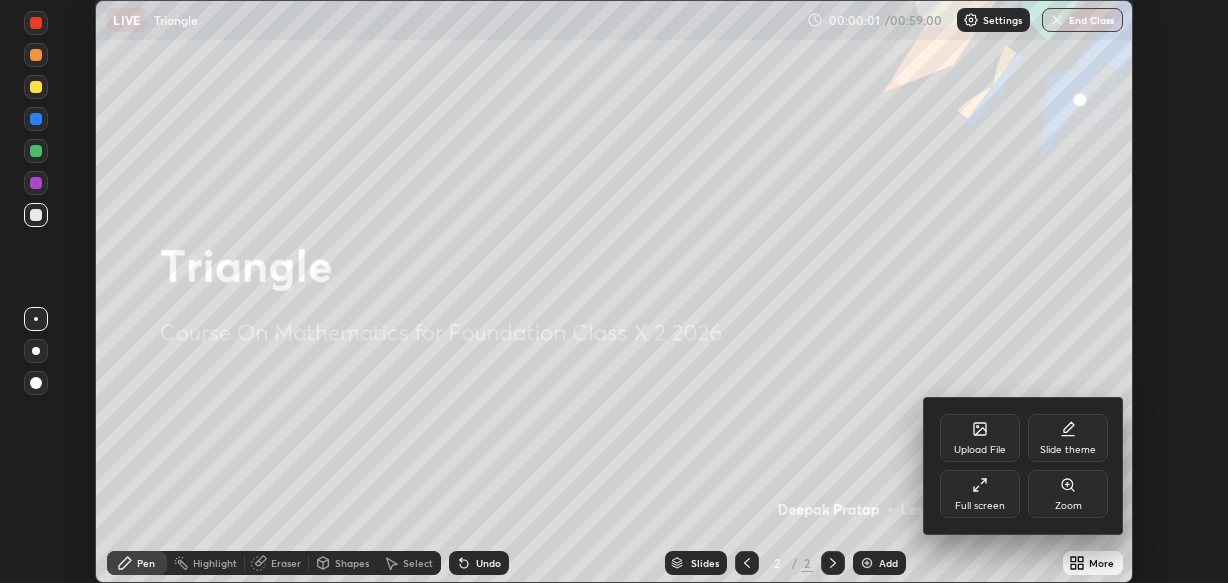 click on "Full screen" at bounding box center (980, 506) 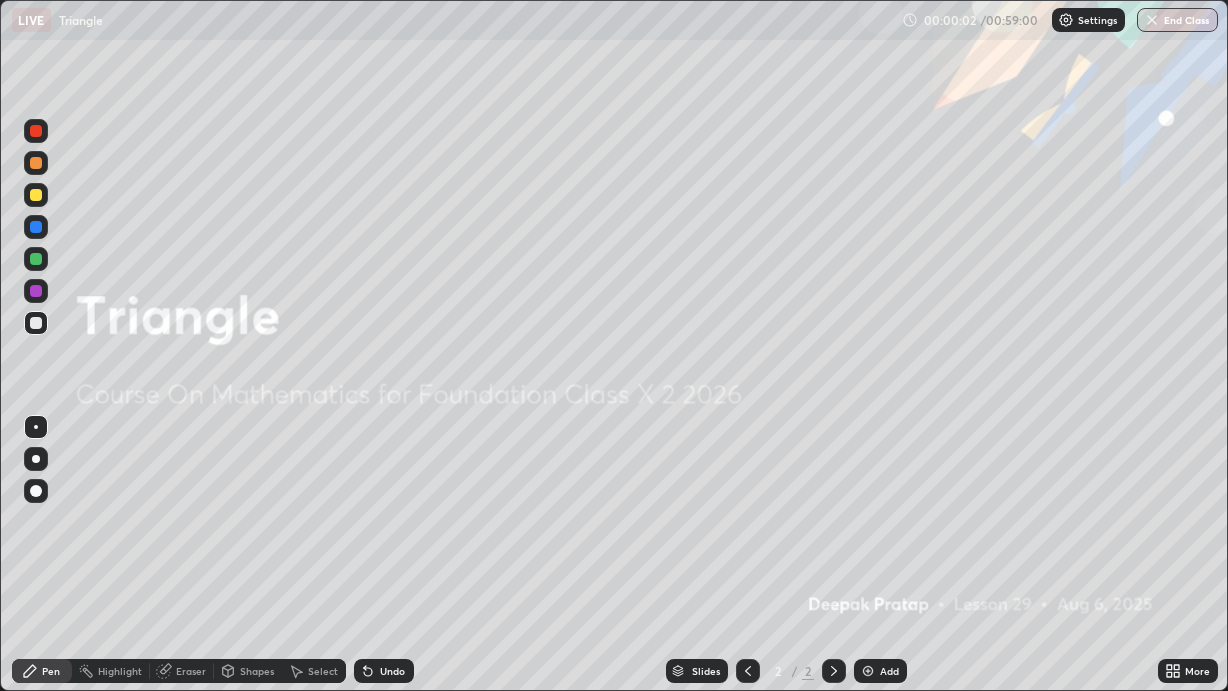 scroll, scrollTop: 99308, scrollLeft: 98771, axis: both 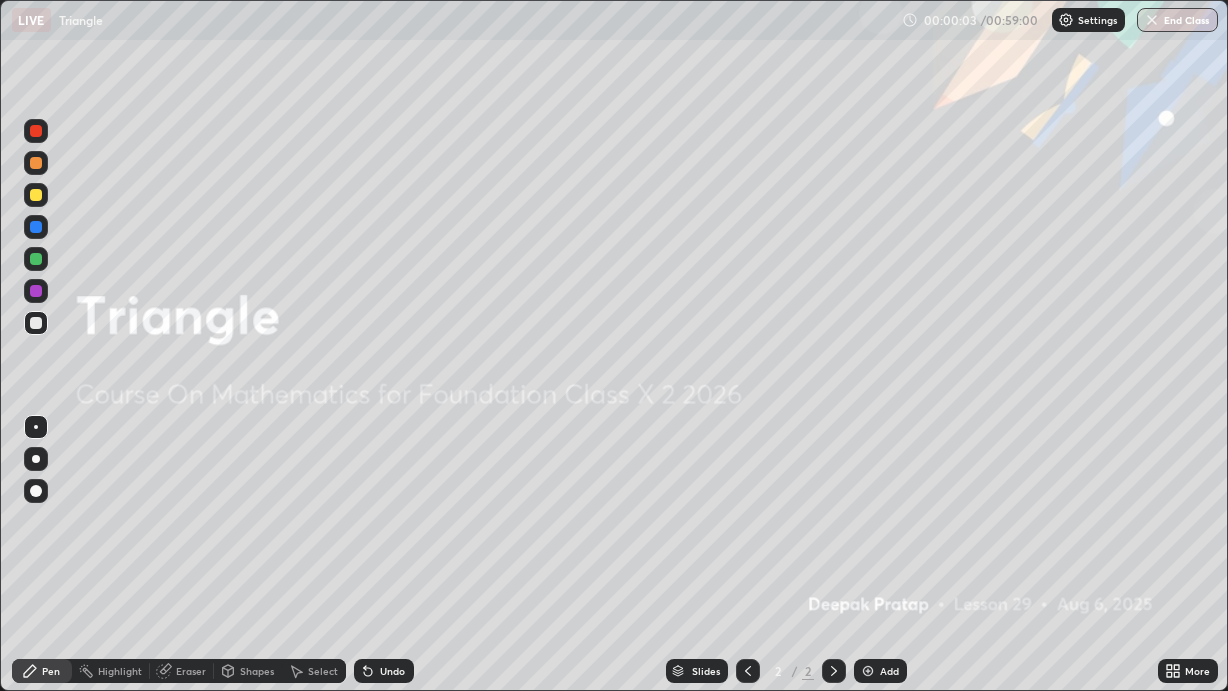 click on "Add" at bounding box center (880, 671) 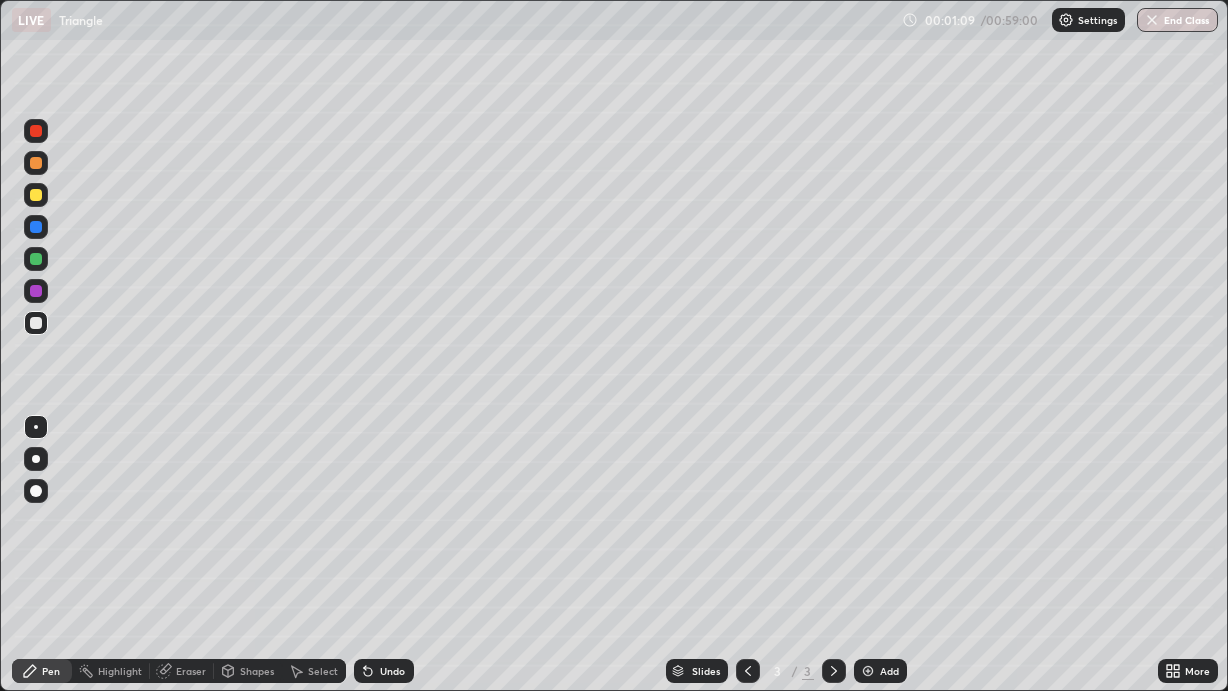 click at bounding box center (36, 195) 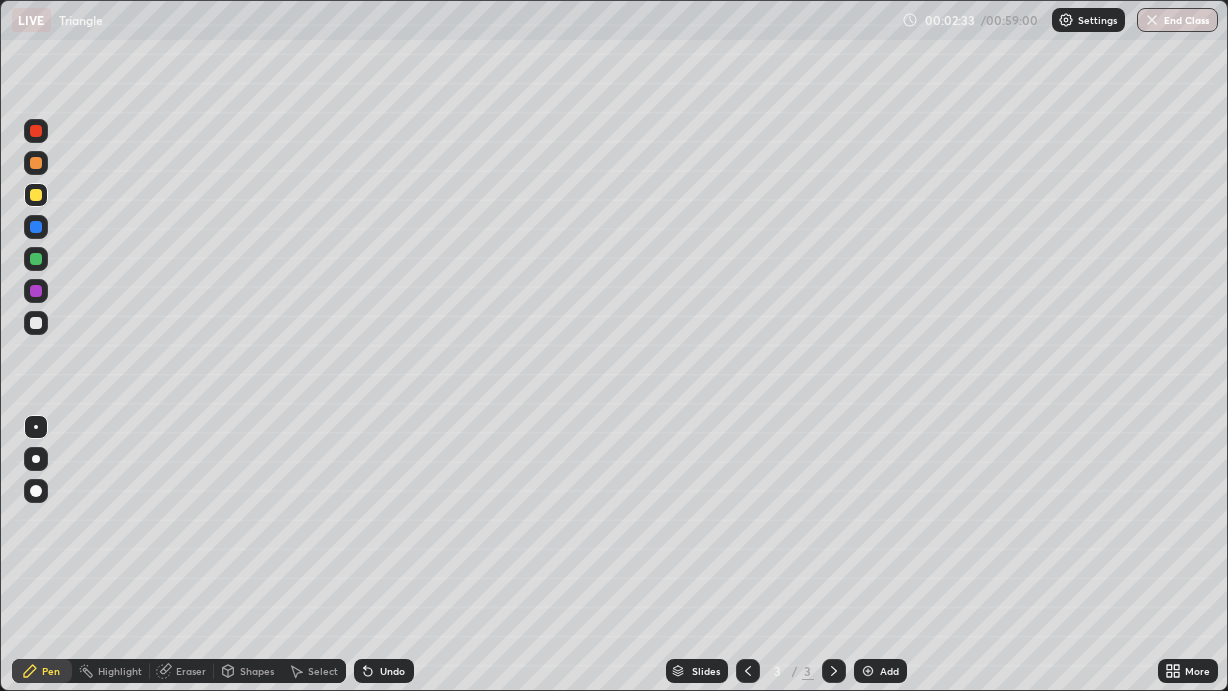 click on "Shapes" at bounding box center (257, 671) 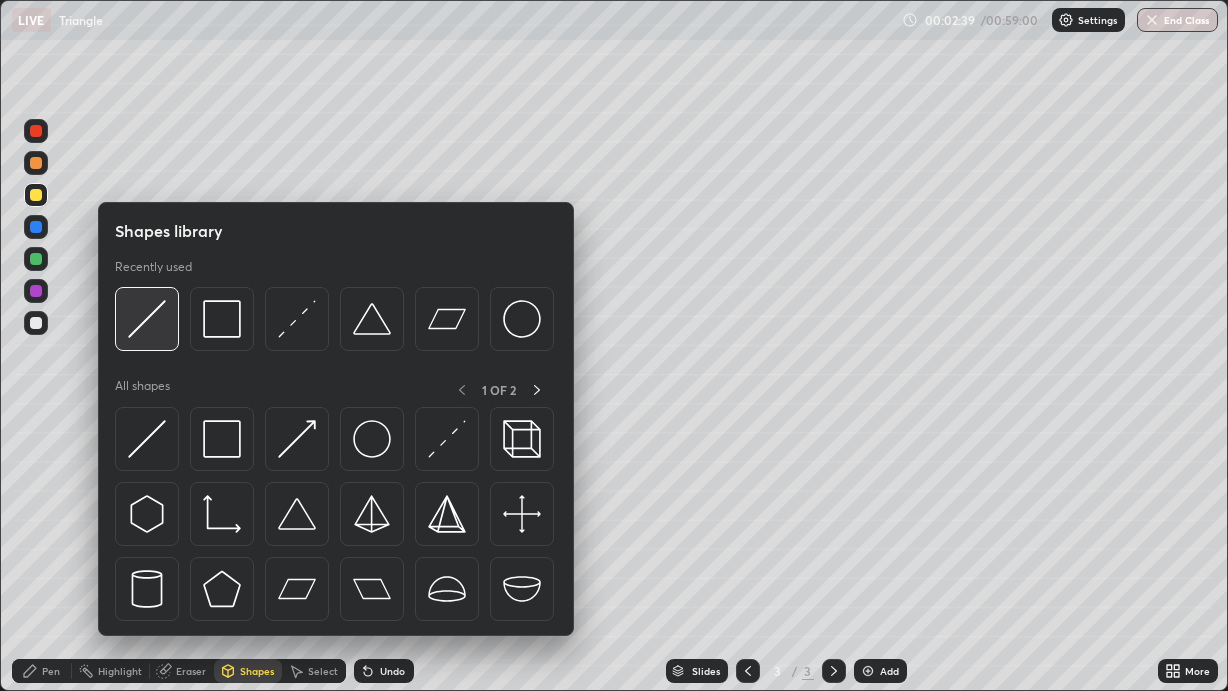 click at bounding box center [147, 319] 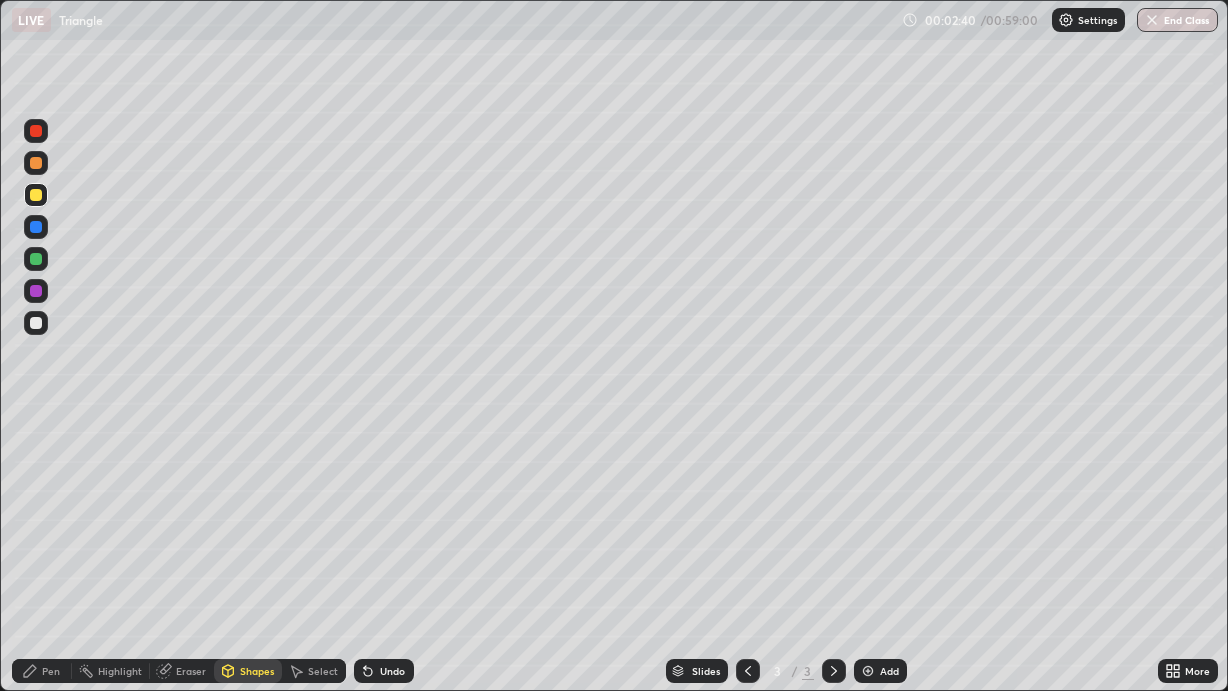 click on "Pen" at bounding box center (51, 671) 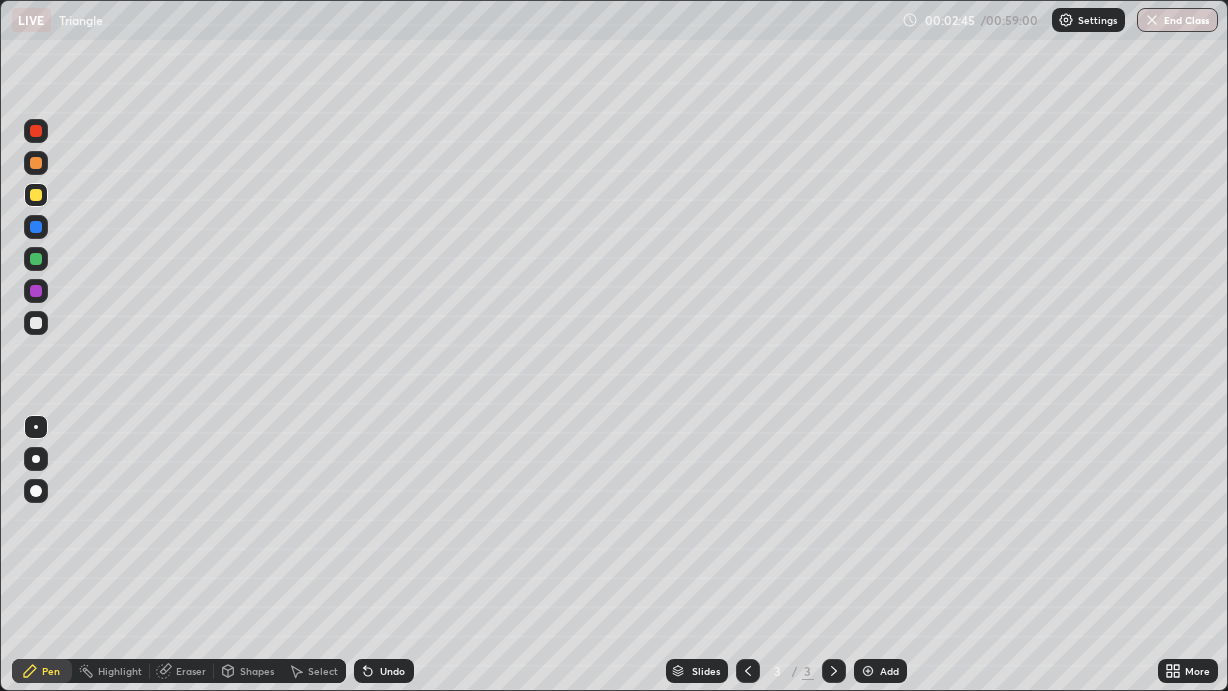 click 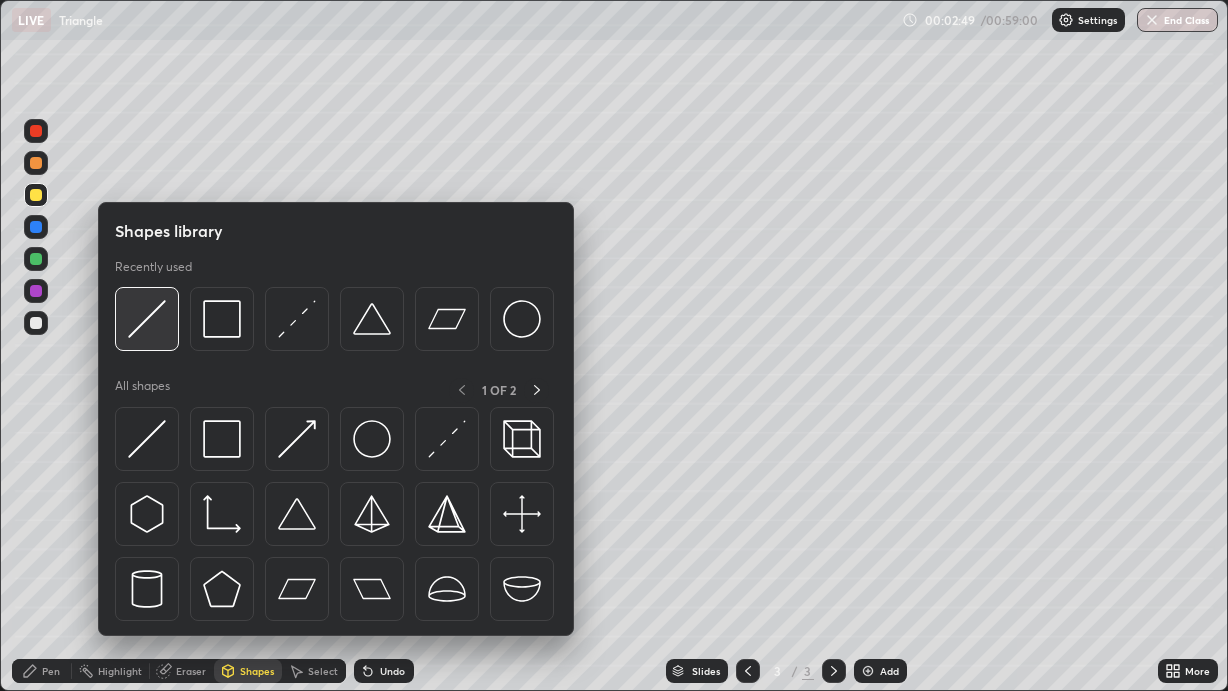 click at bounding box center [147, 319] 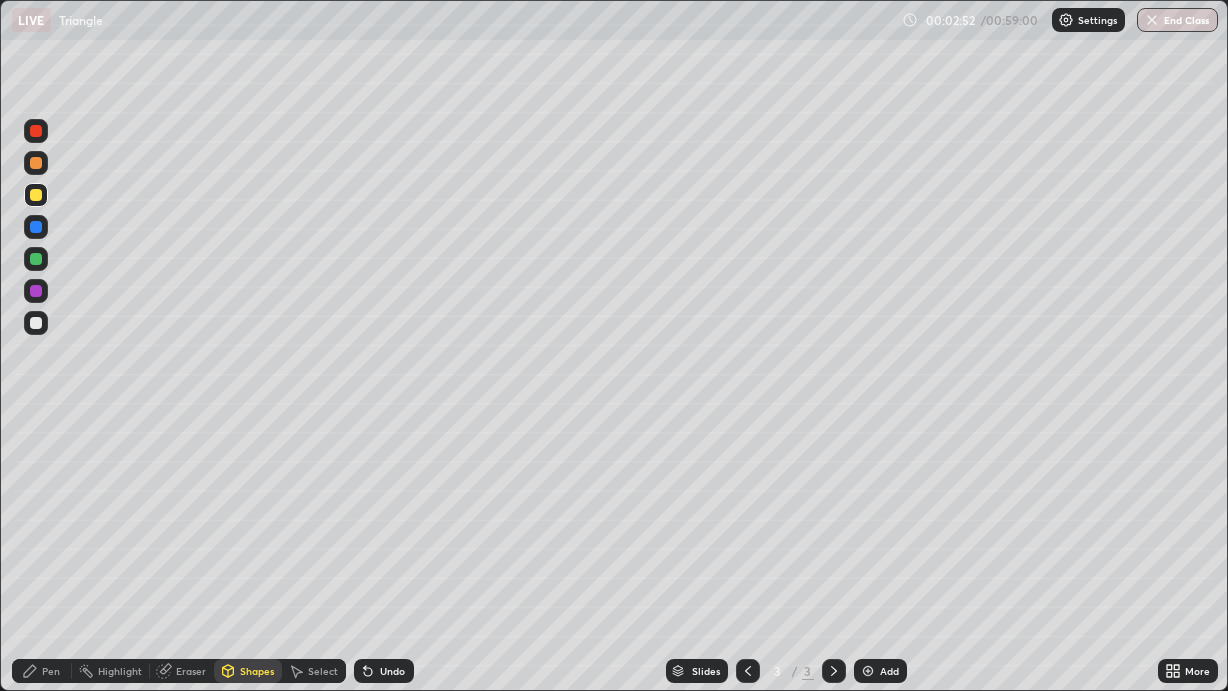 click on "Pen" at bounding box center (42, 671) 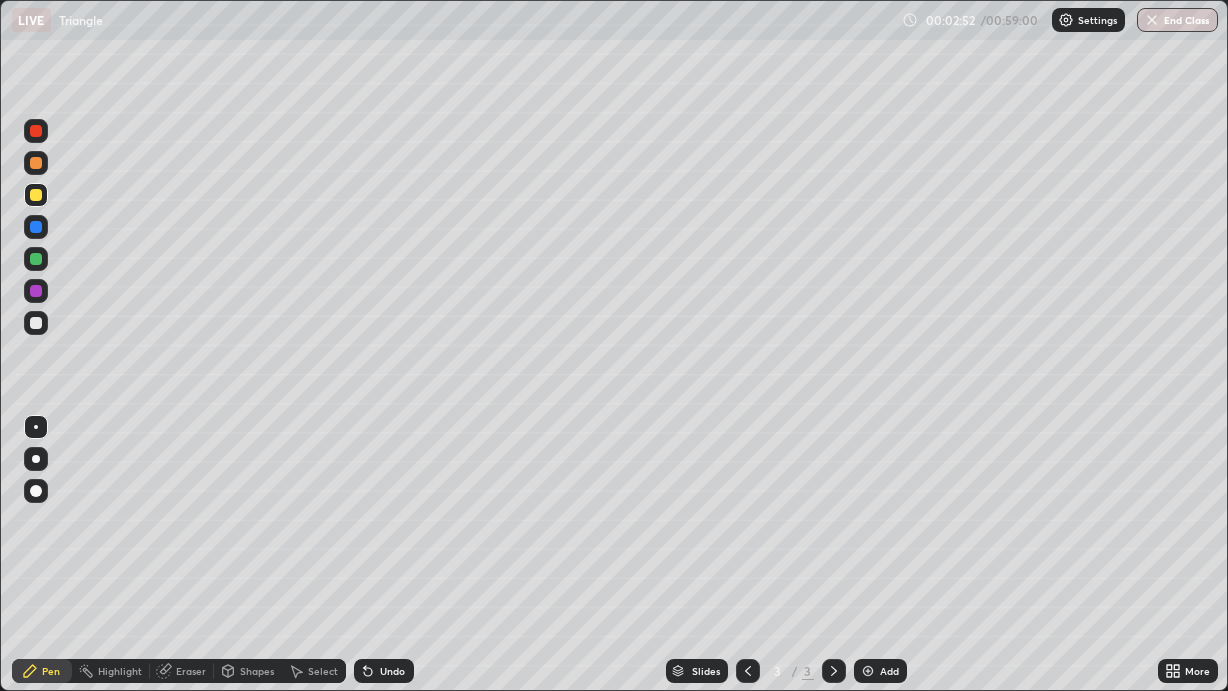 click 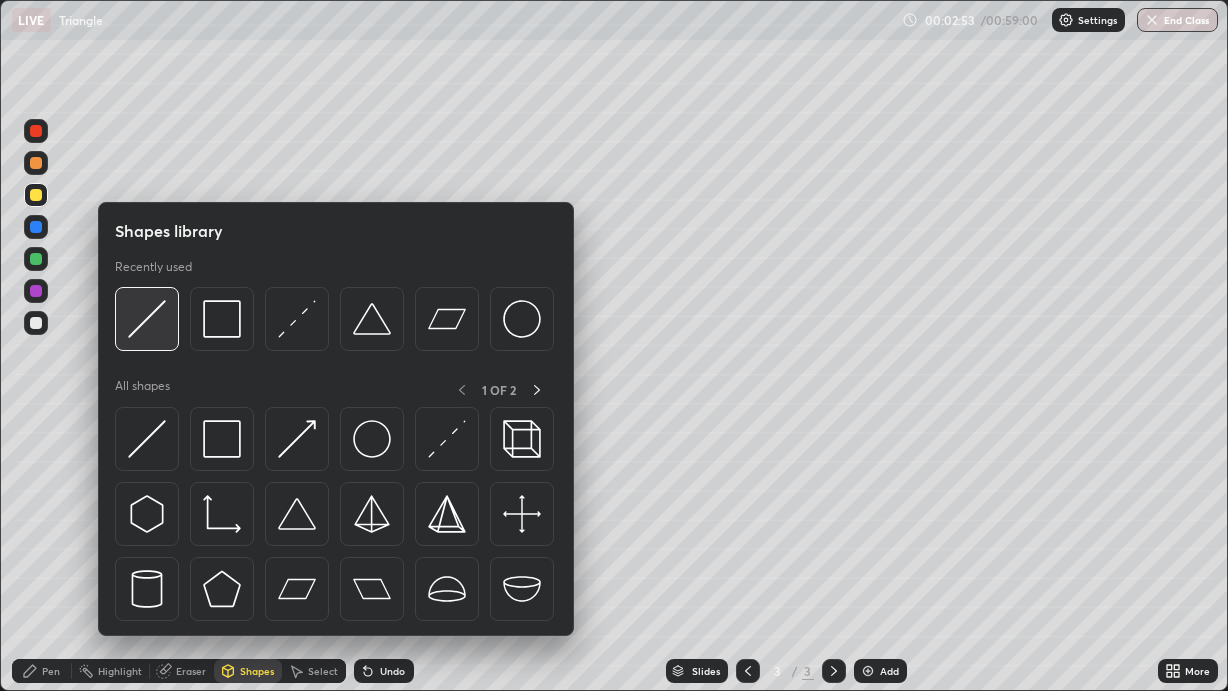 click at bounding box center (147, 319) 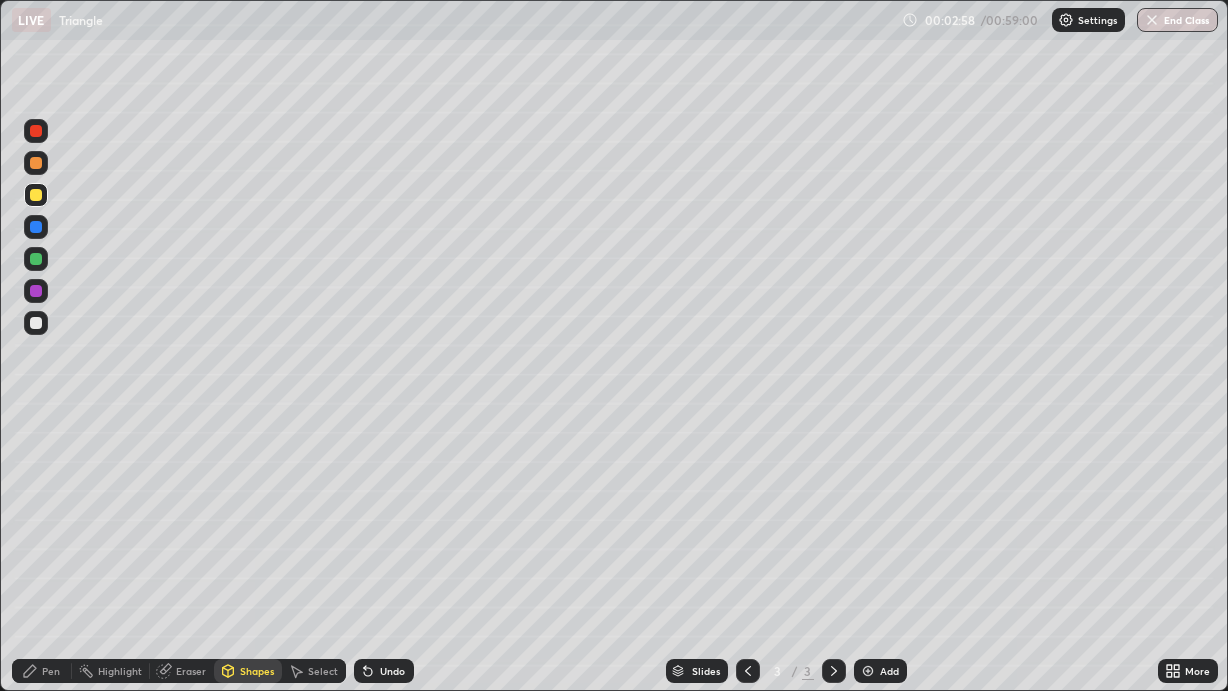click 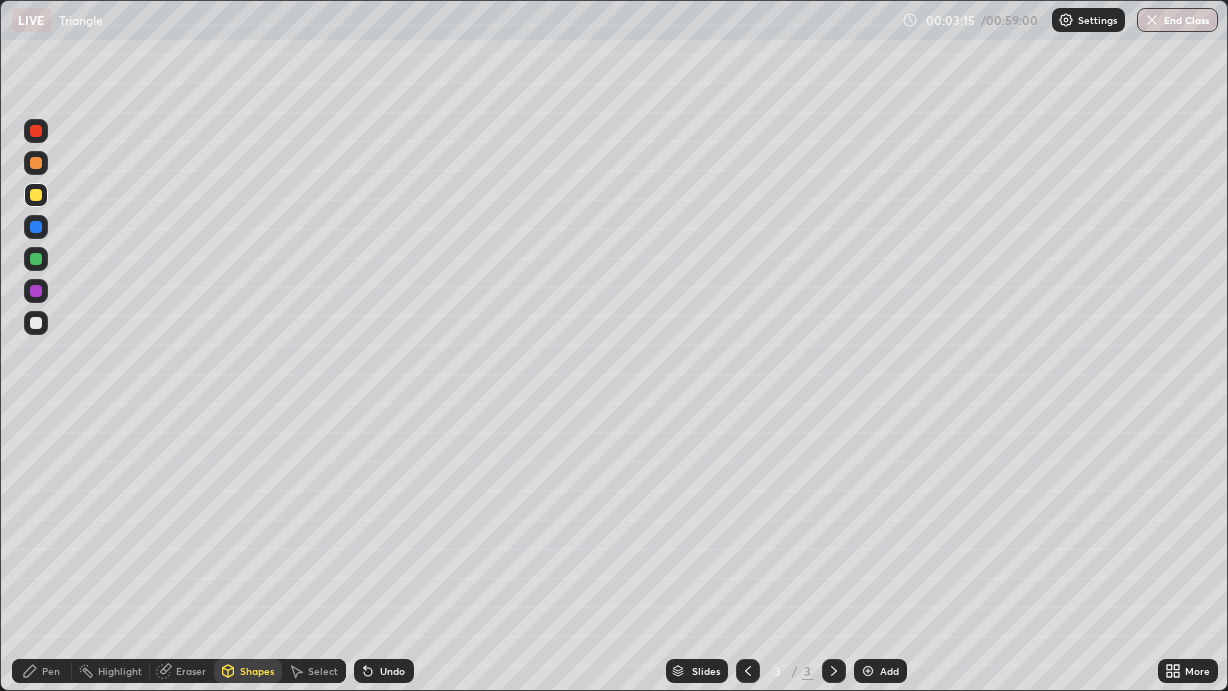 click on "Pen" at bounding box center (51, 671) 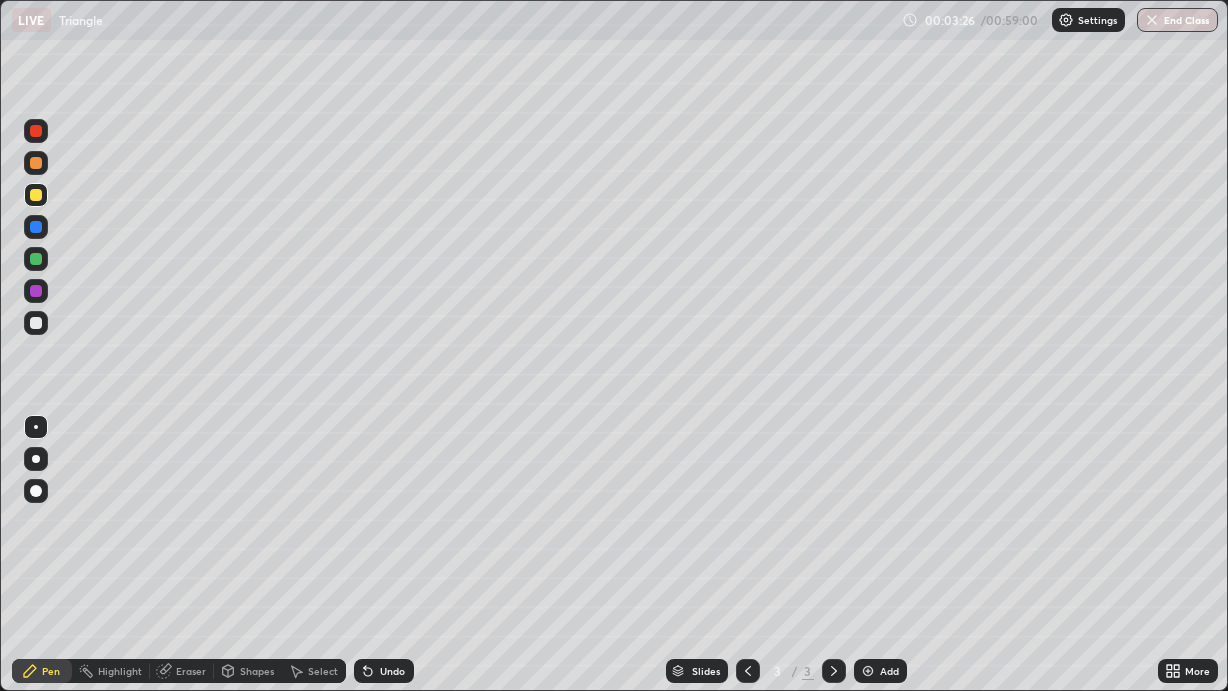 click at bounding box center [36, 323] 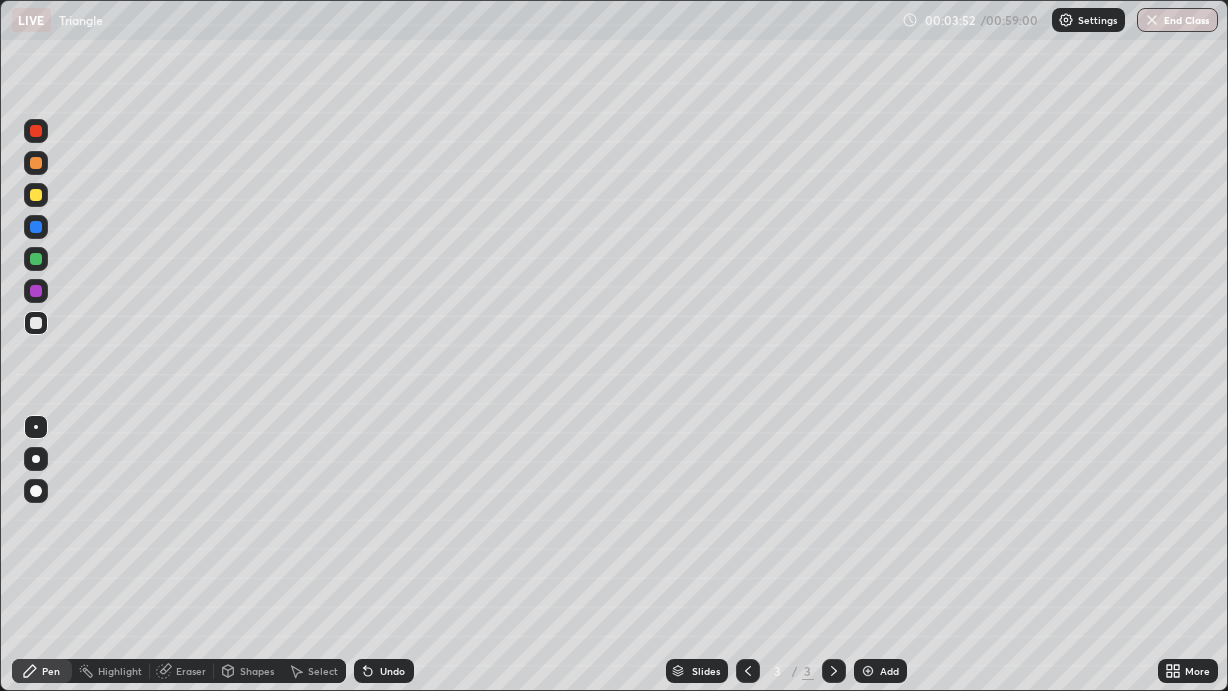click on "Shapes" at bounding box center [257, 671] 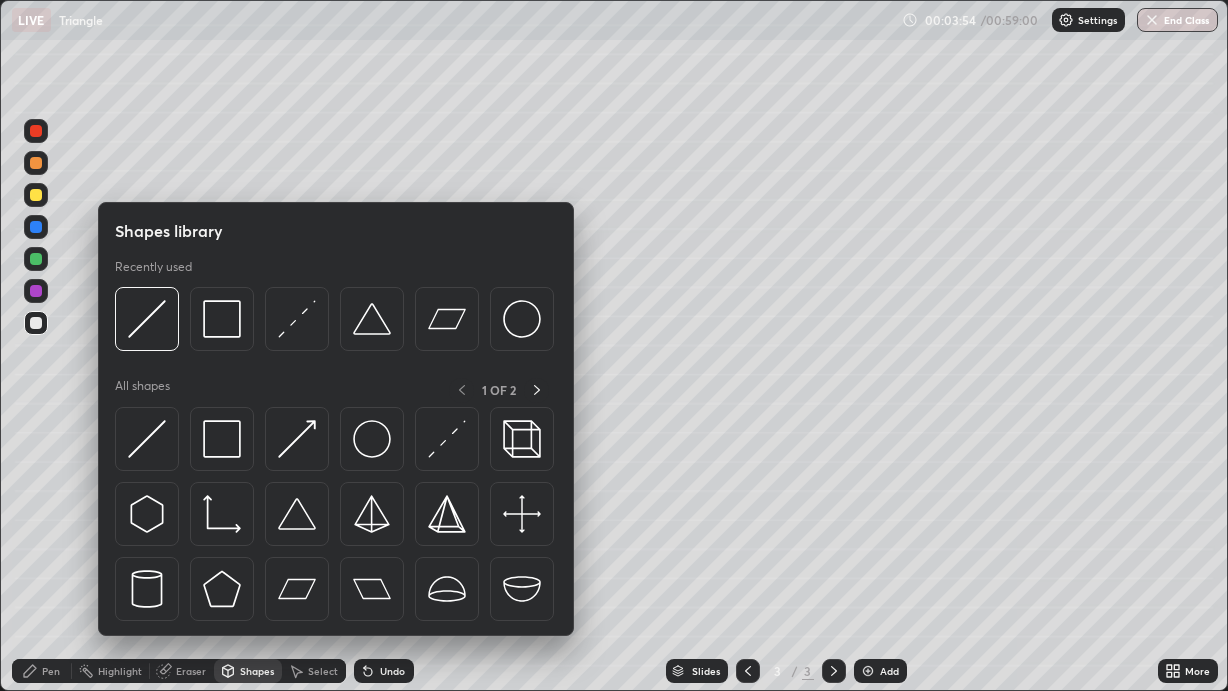 click at bounding box center (36, 259) 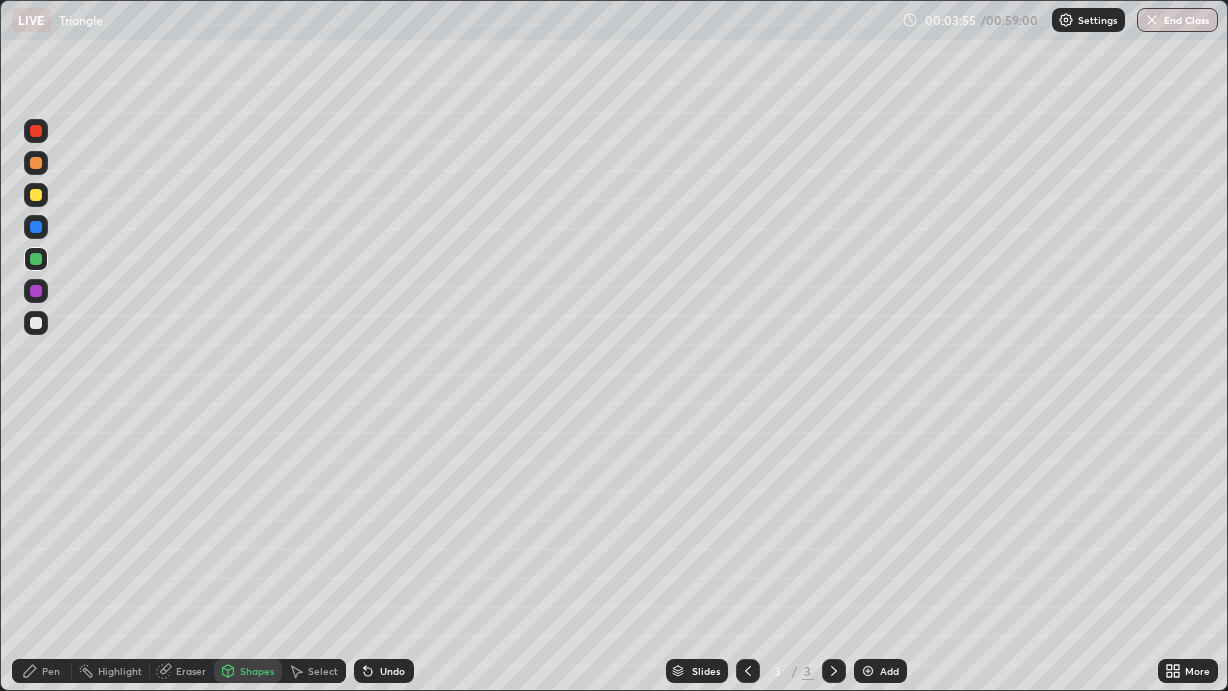 click 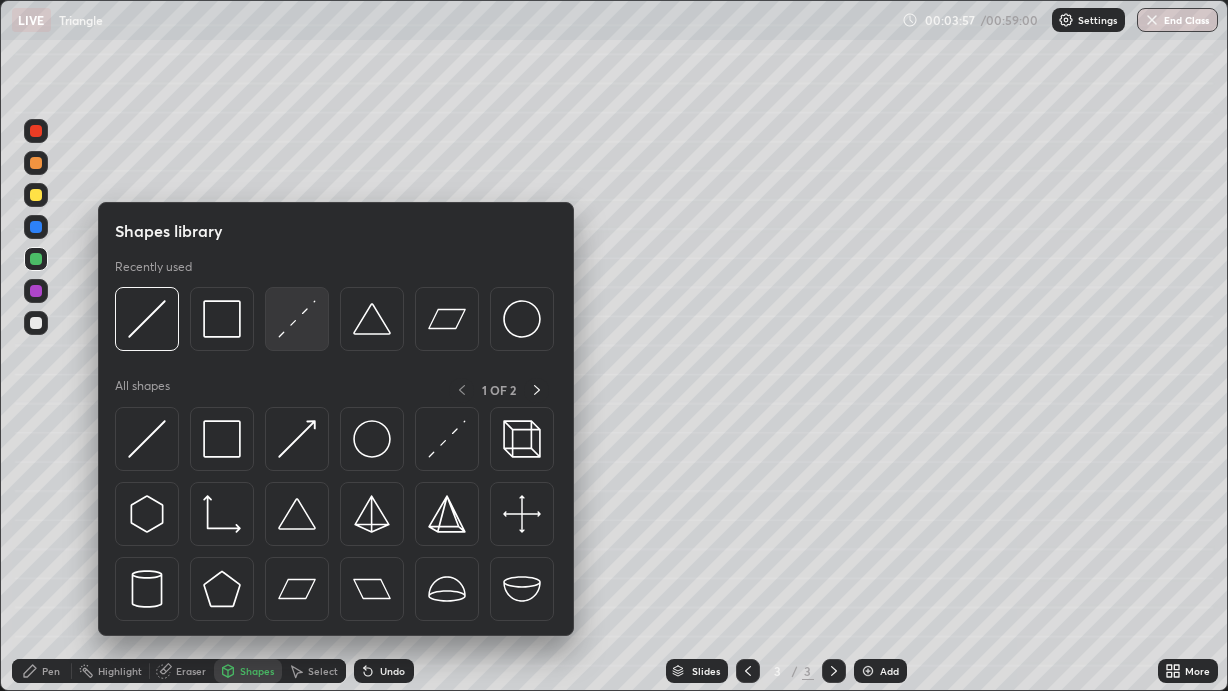 click at bounding box center (297, 319) 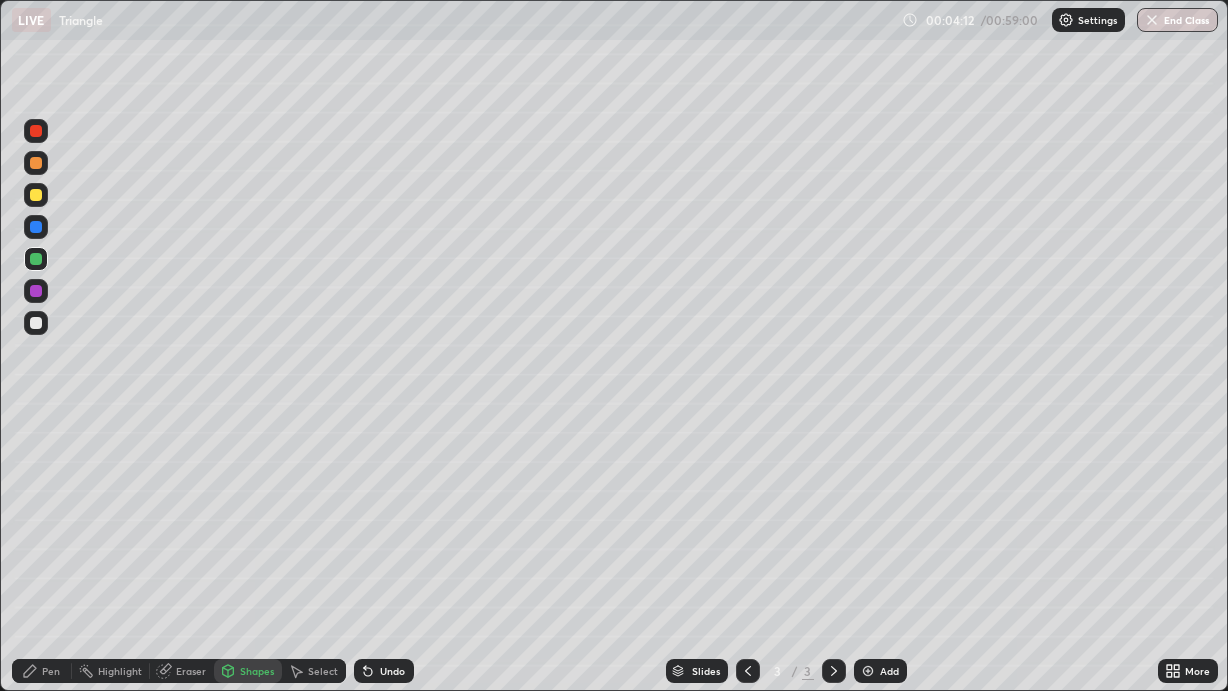click on "Pen" at bounding box center (42, 671) 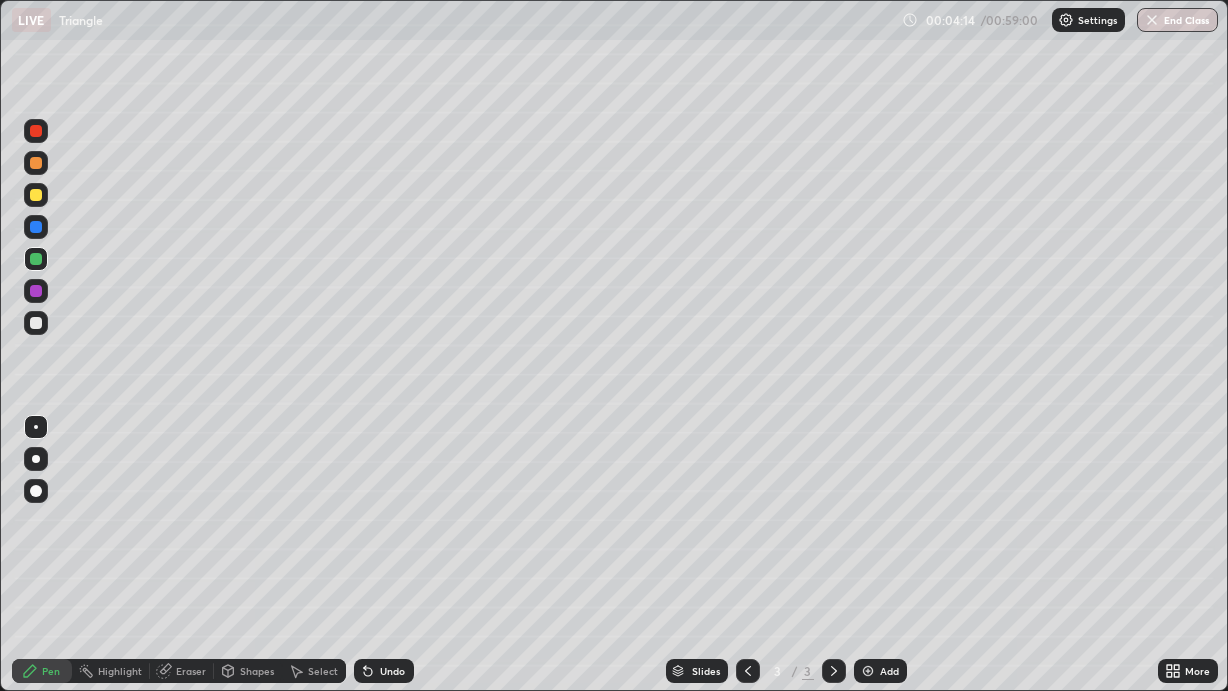 click at bounding box center [36, 291] 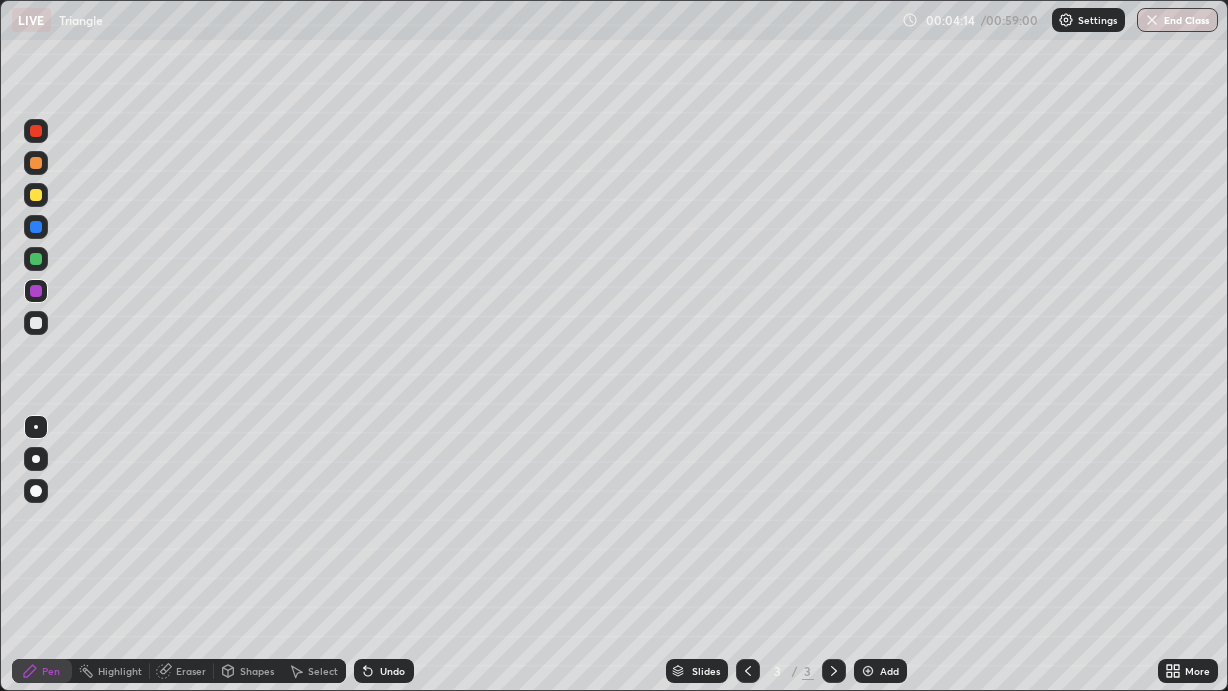 click at bounding box center (36, 227) 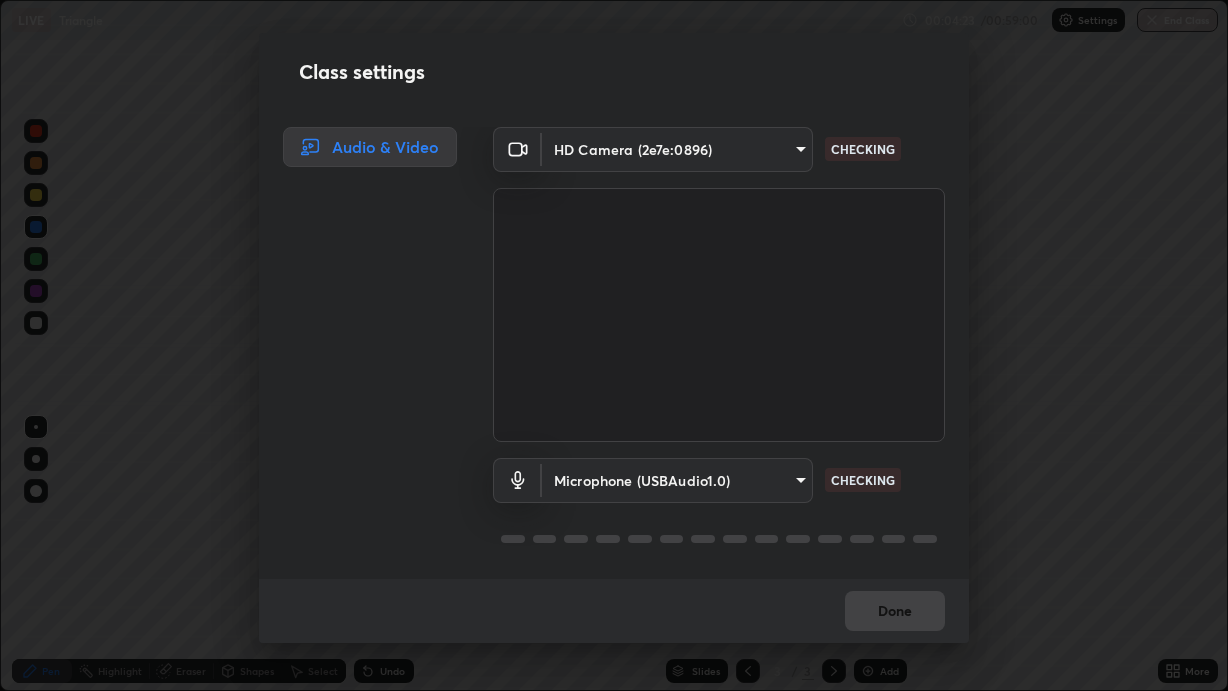 click on "Audio & Video" at bounding box center (364, 353) 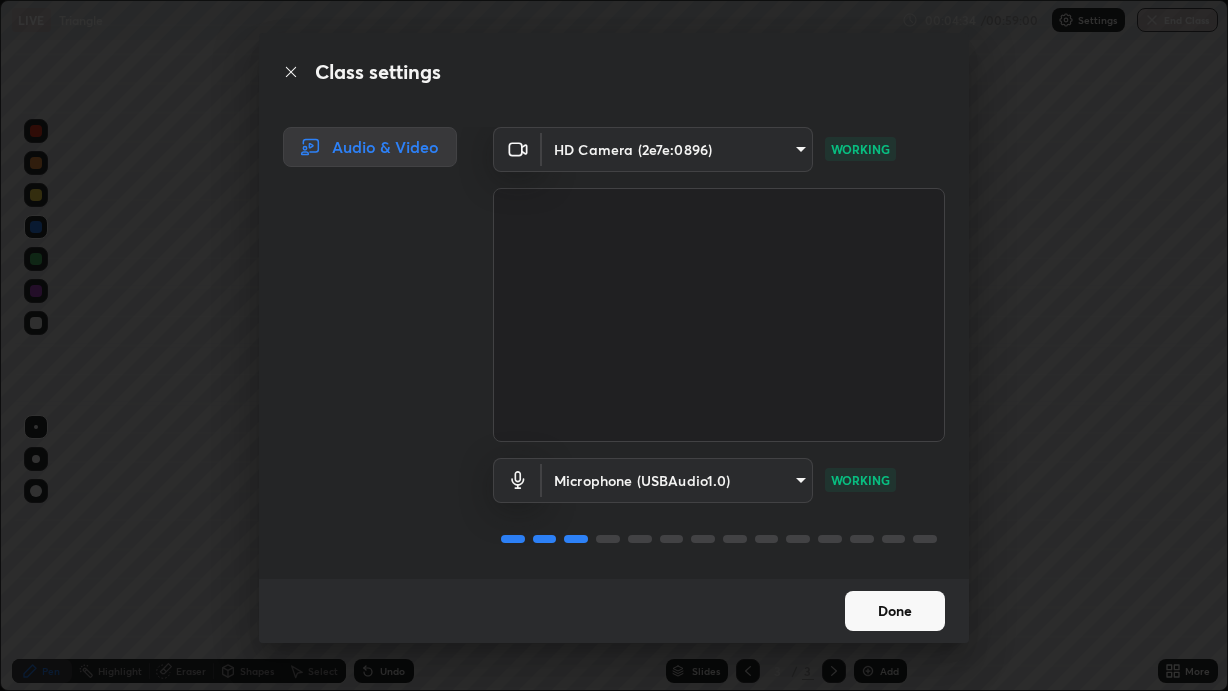 click on "Done" at bounding box center (895, 611) 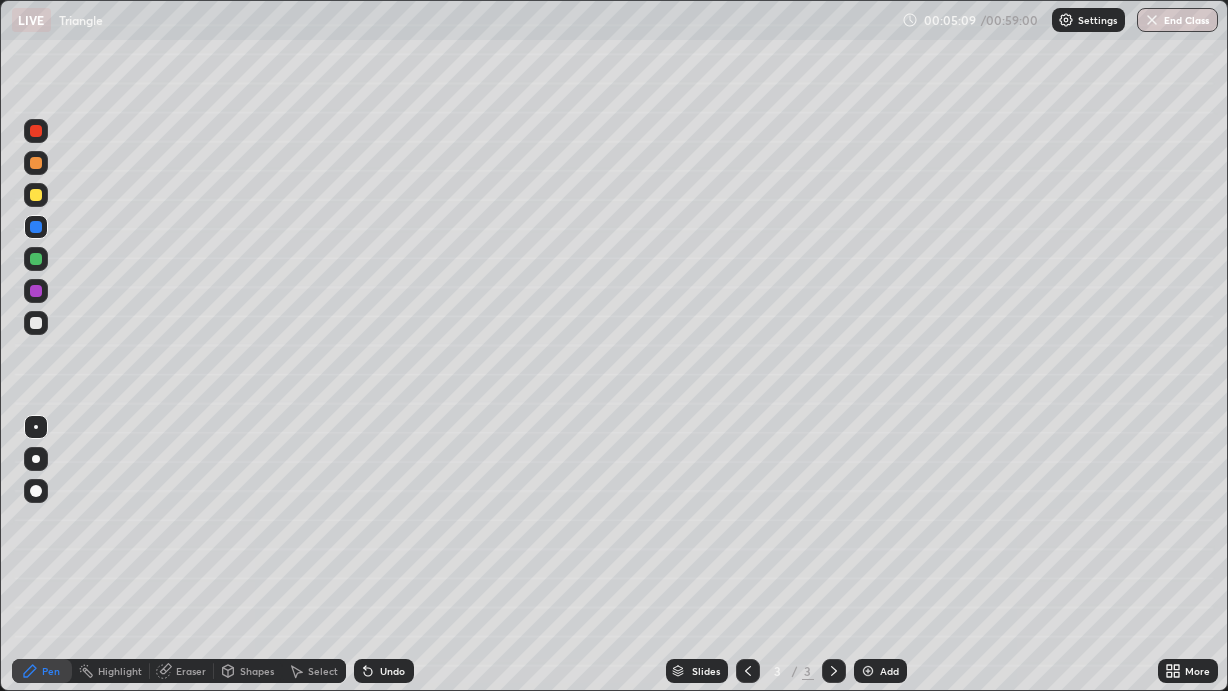 click at bounding box center (36, 323) 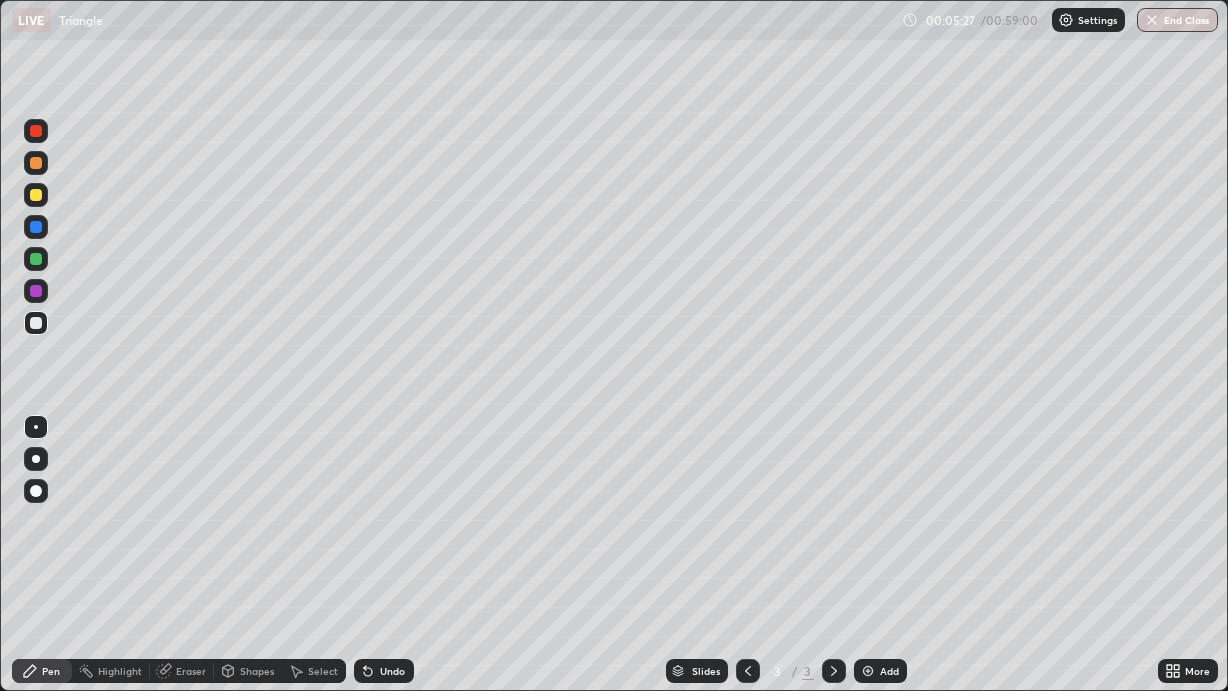 click at bounding box center [36, 323] 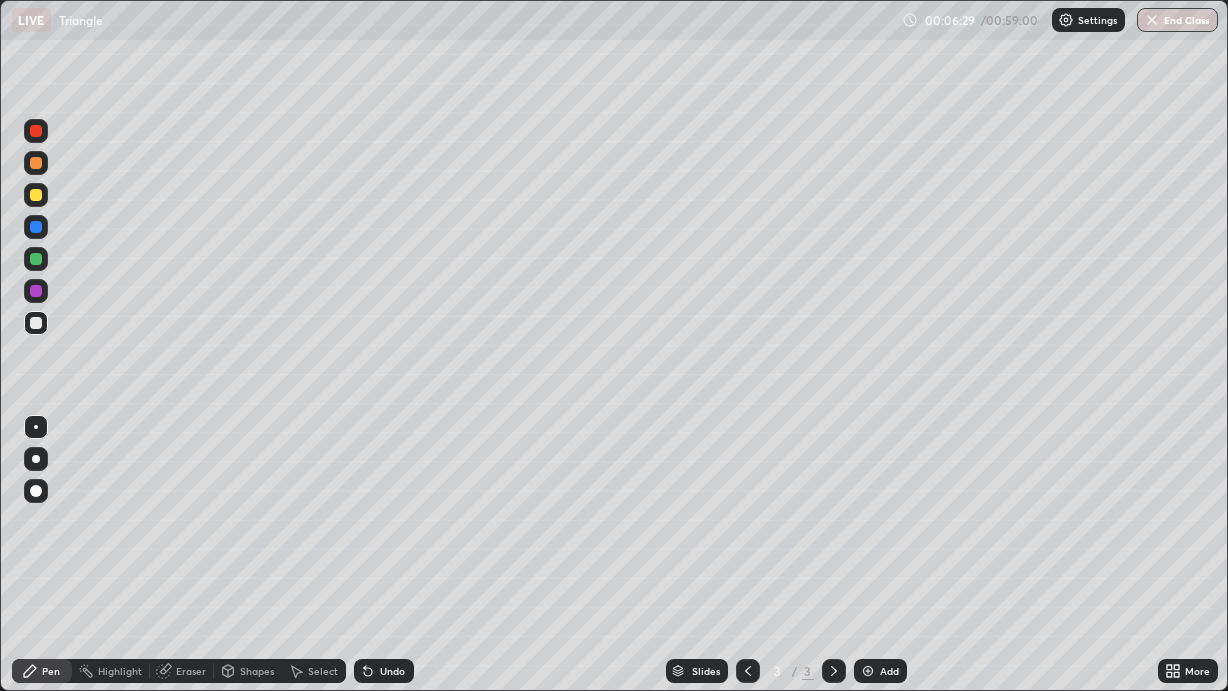 click on "Shapes" at bounding box center (248, 671) 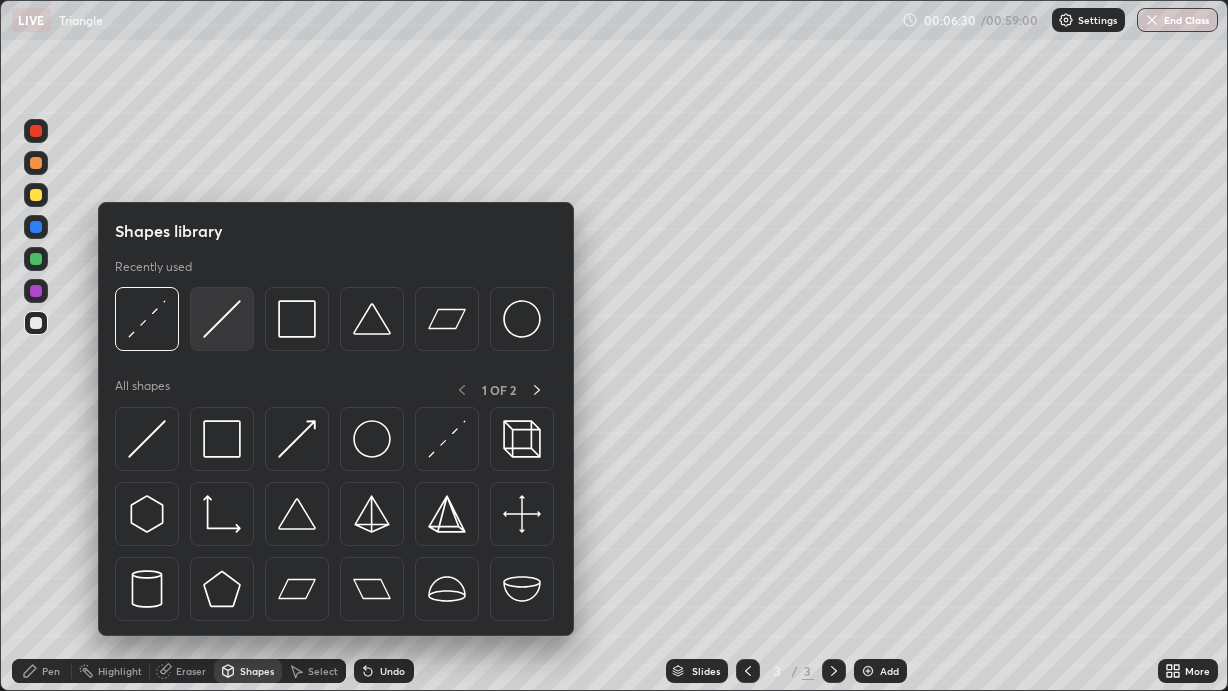 click at bounding box center (222, 319) 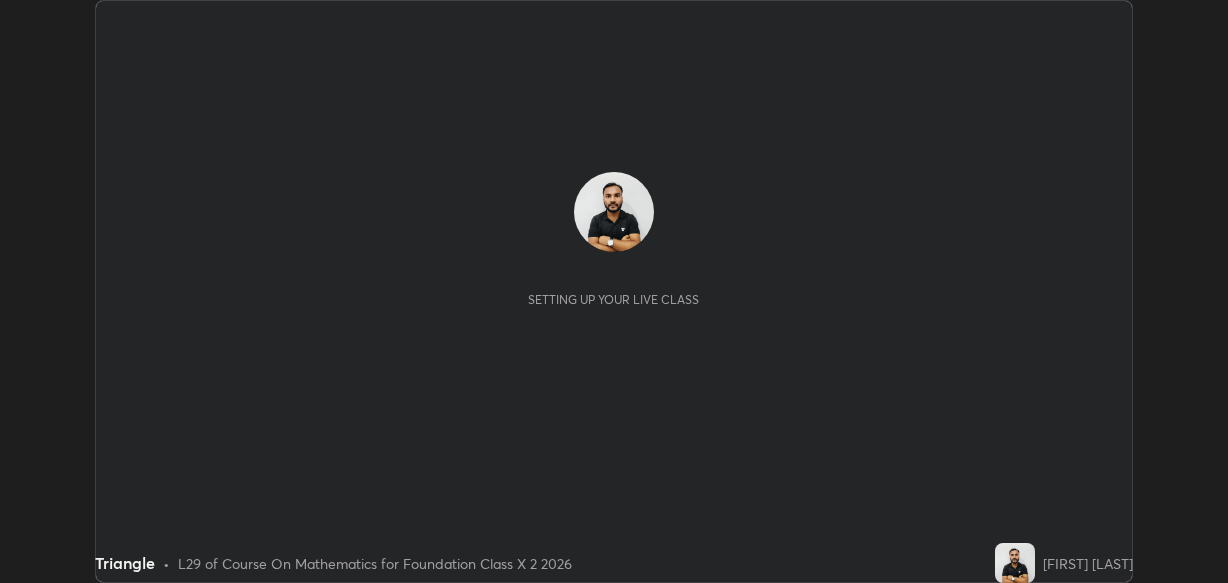 scroll, scrollTop: 0, scrollLeft: 0, axis: both 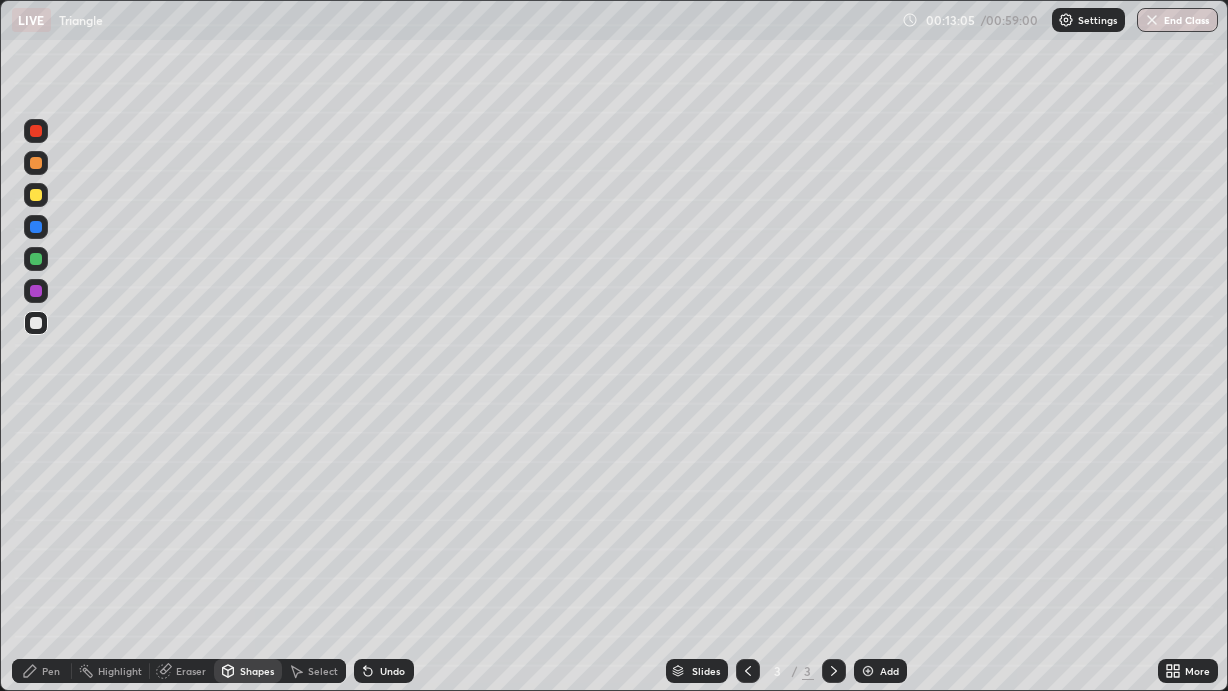 click on "Undo" at bounding box center (392, 671) 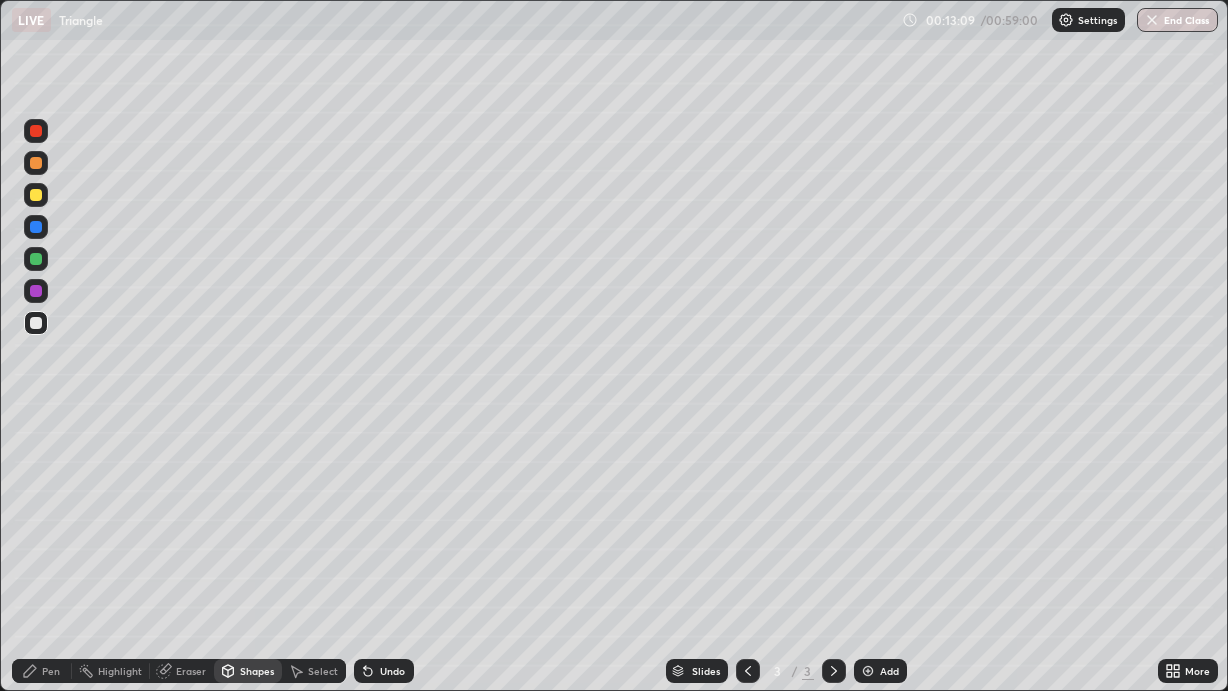click 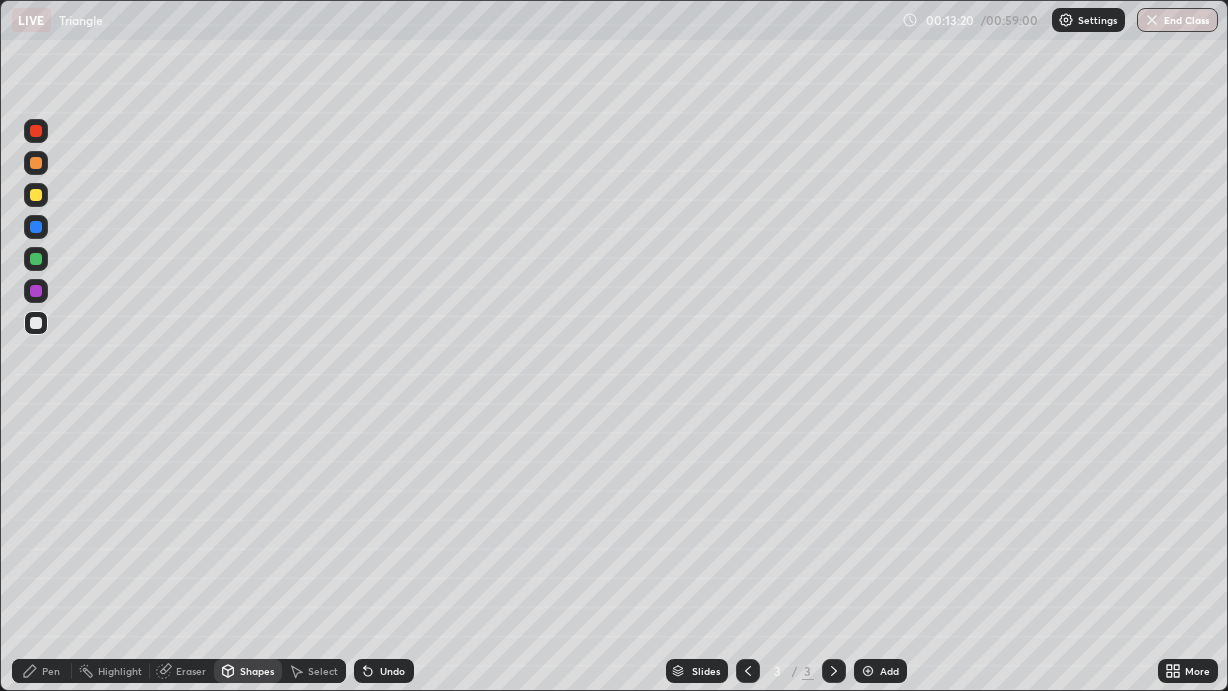 click at bounding box center [36, 291] 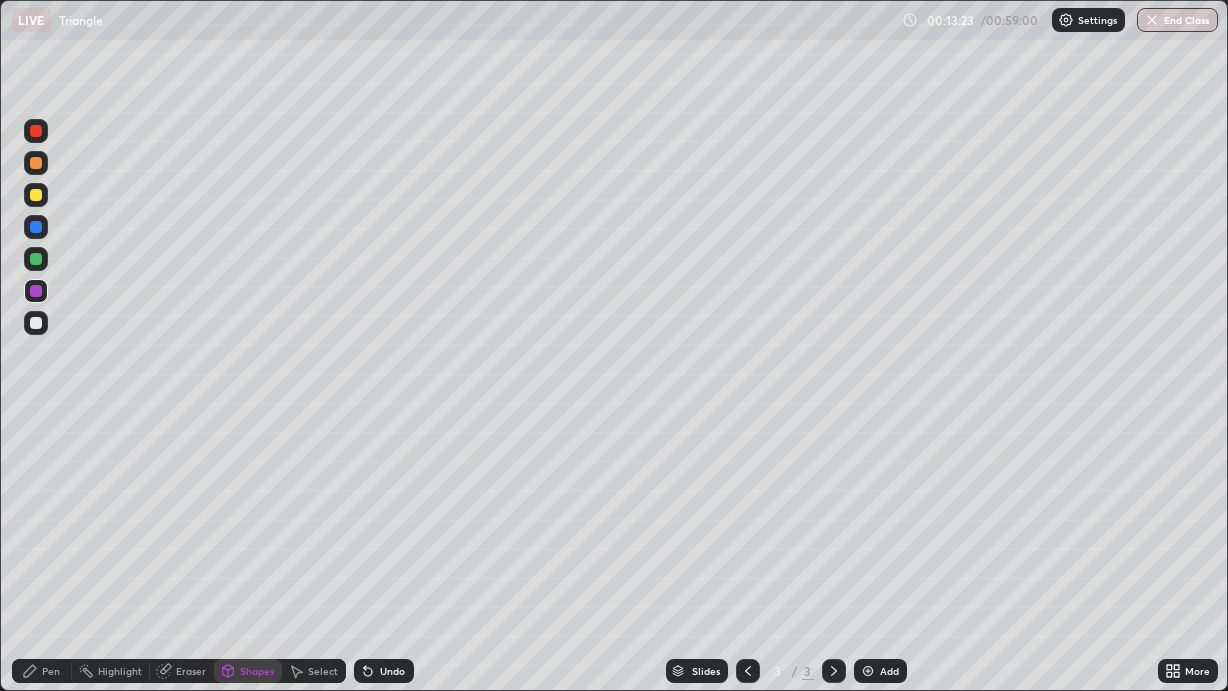 click 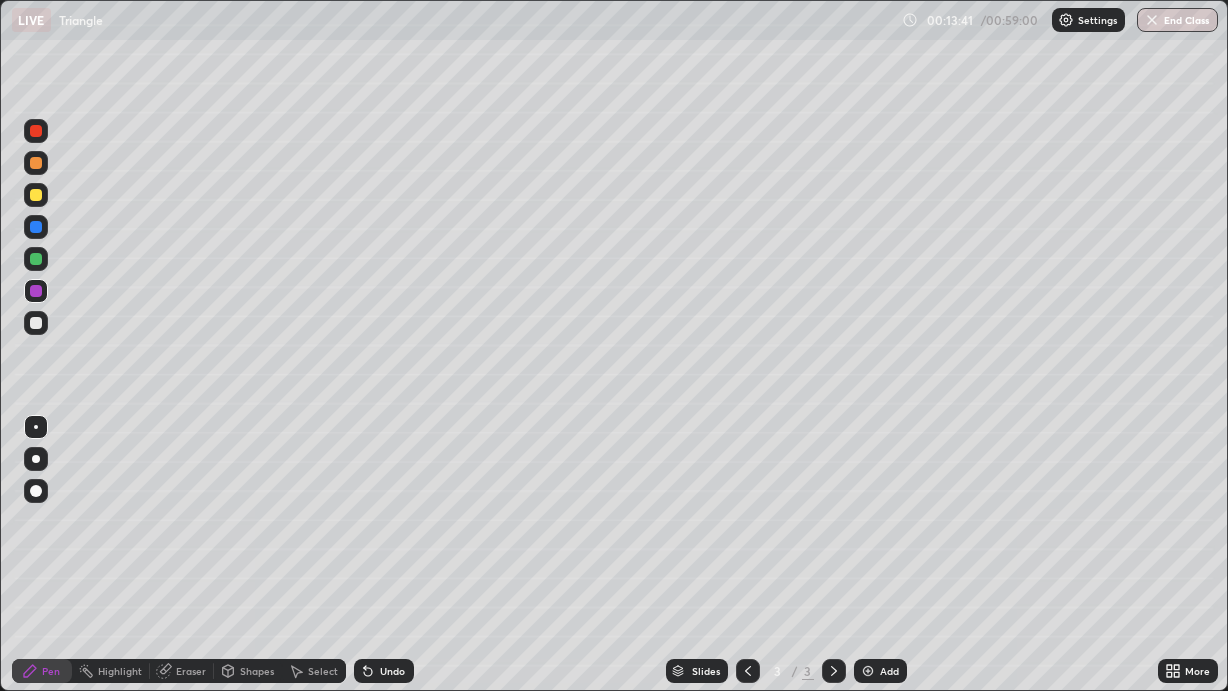 click at bounding box center [36, 227] 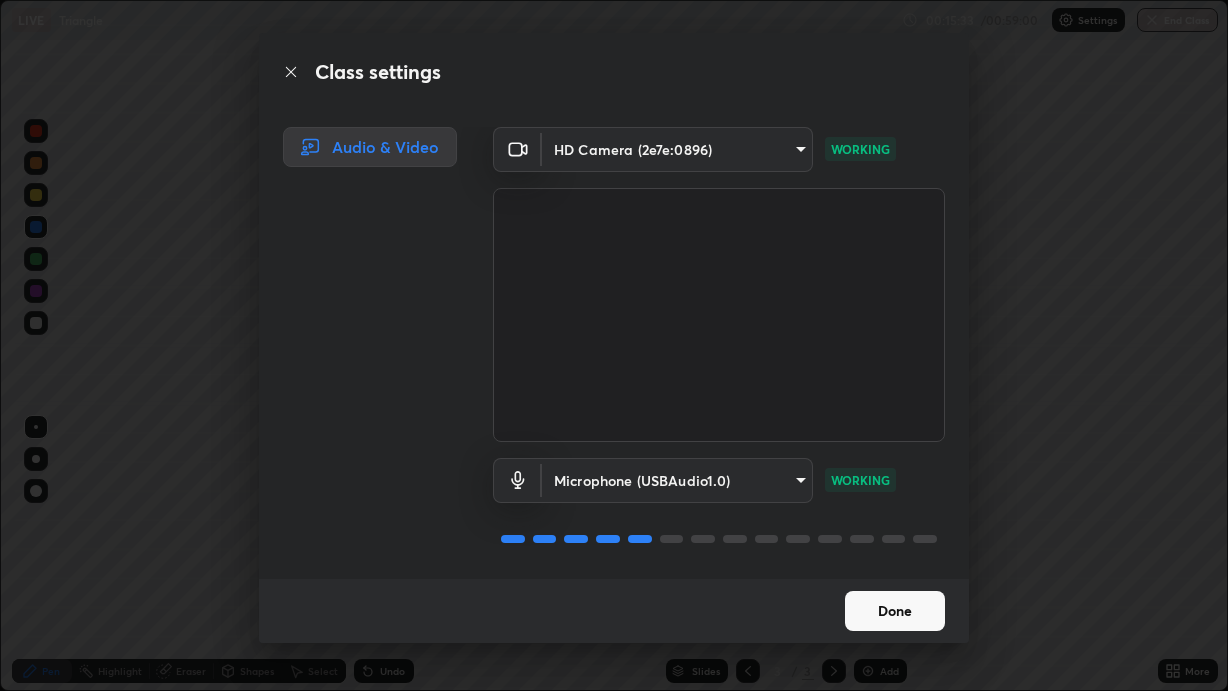 click on "Done" at bounding box center (895, 611) 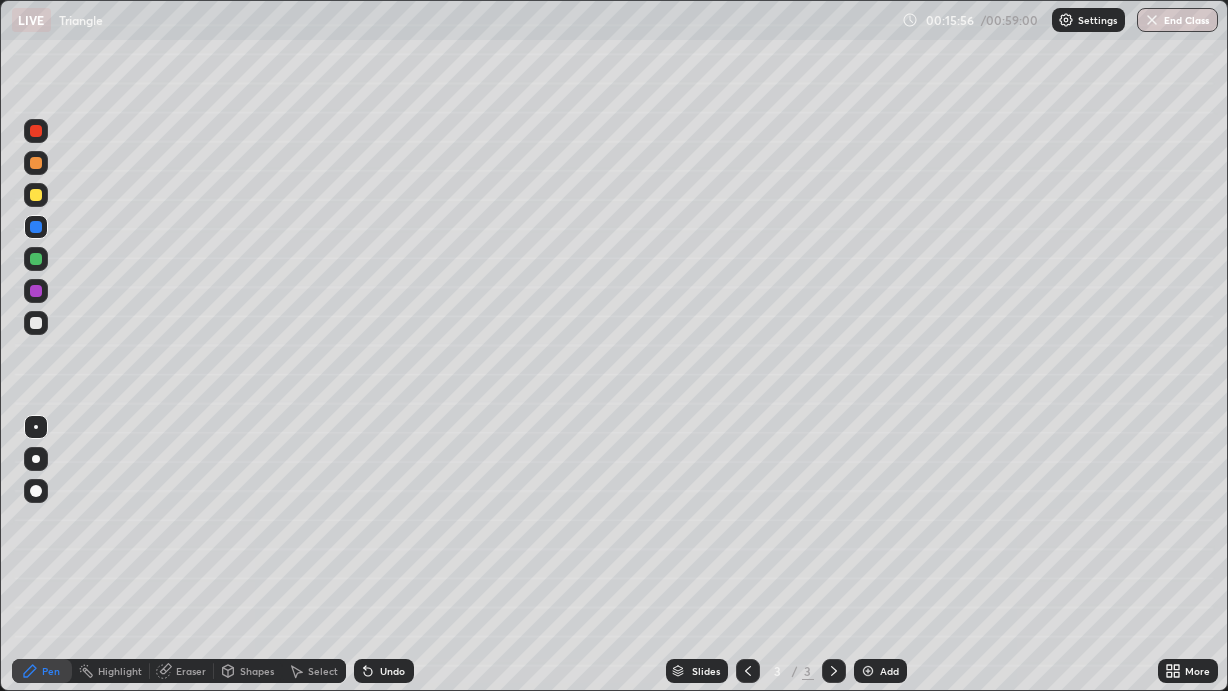 click on "Undo" at bounding box center (392, 671) 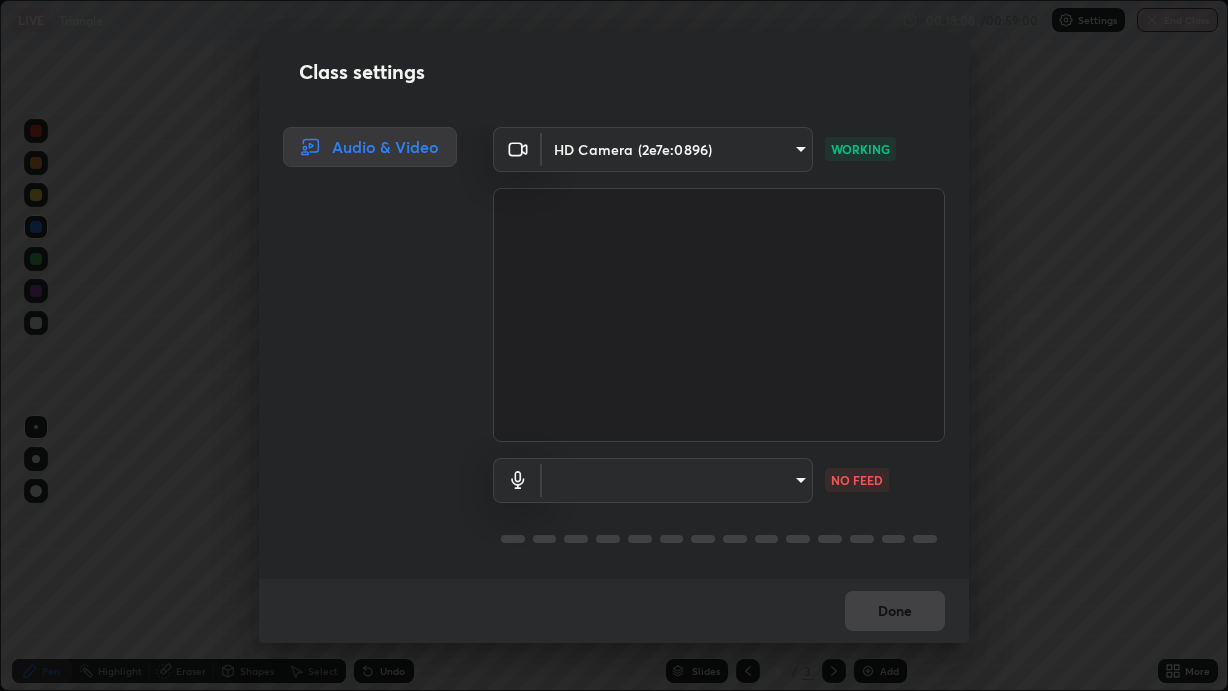 click on "Class settings Audio & Video HD Camera (2e7e:0896) af47531fe2ba16c09594dea1f462d4261e965de1c264feb8b241962d32783fac WORKING ​ 400a66e0f7449a8364b52ba0a980b2adc6cf56906e8bece02581404cb23e2fc8 NO FEED Done" at bounding box center (614, 345) 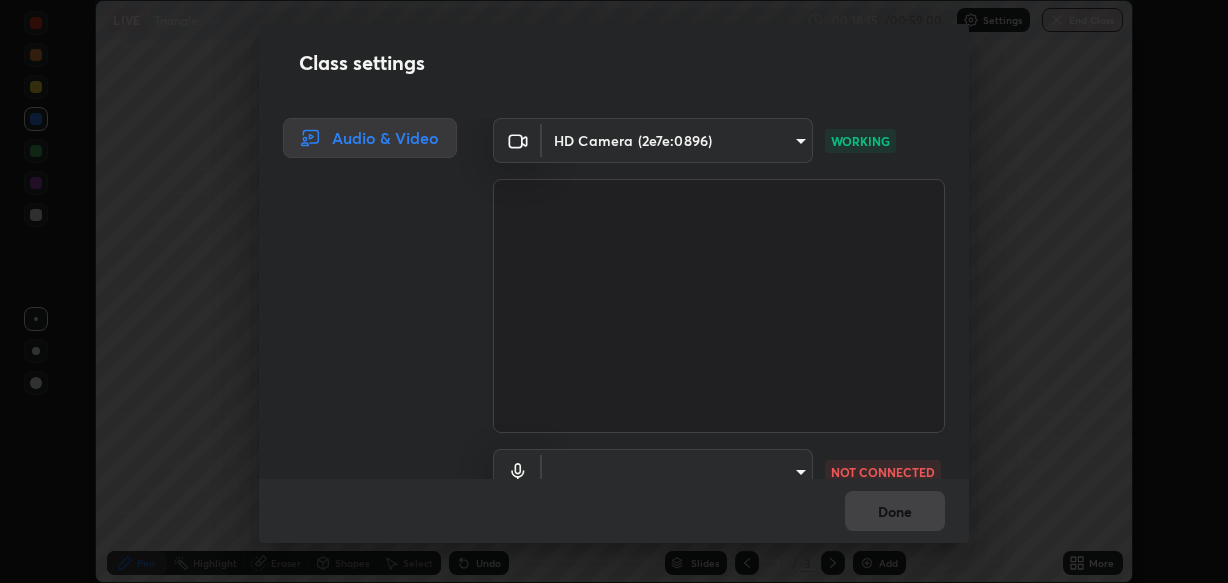 scroll, scrollTop: 583, scrollLeft: 1228, axis: both 